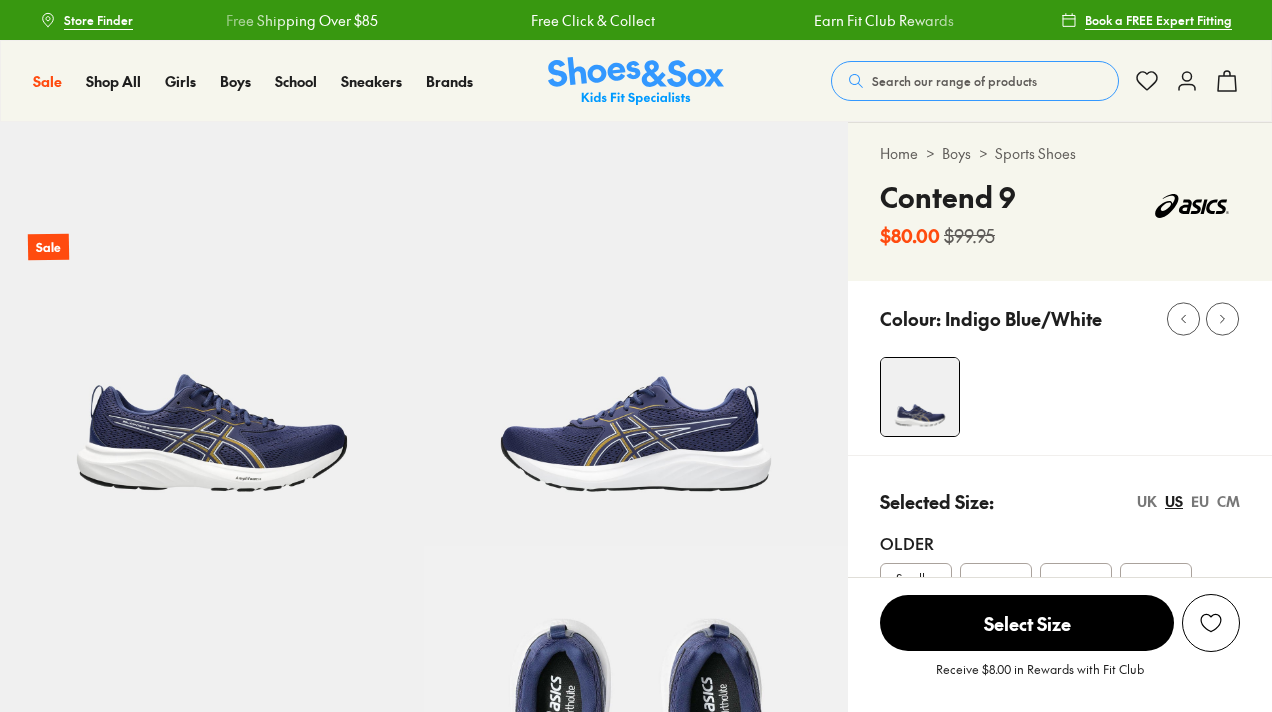 select on "*" 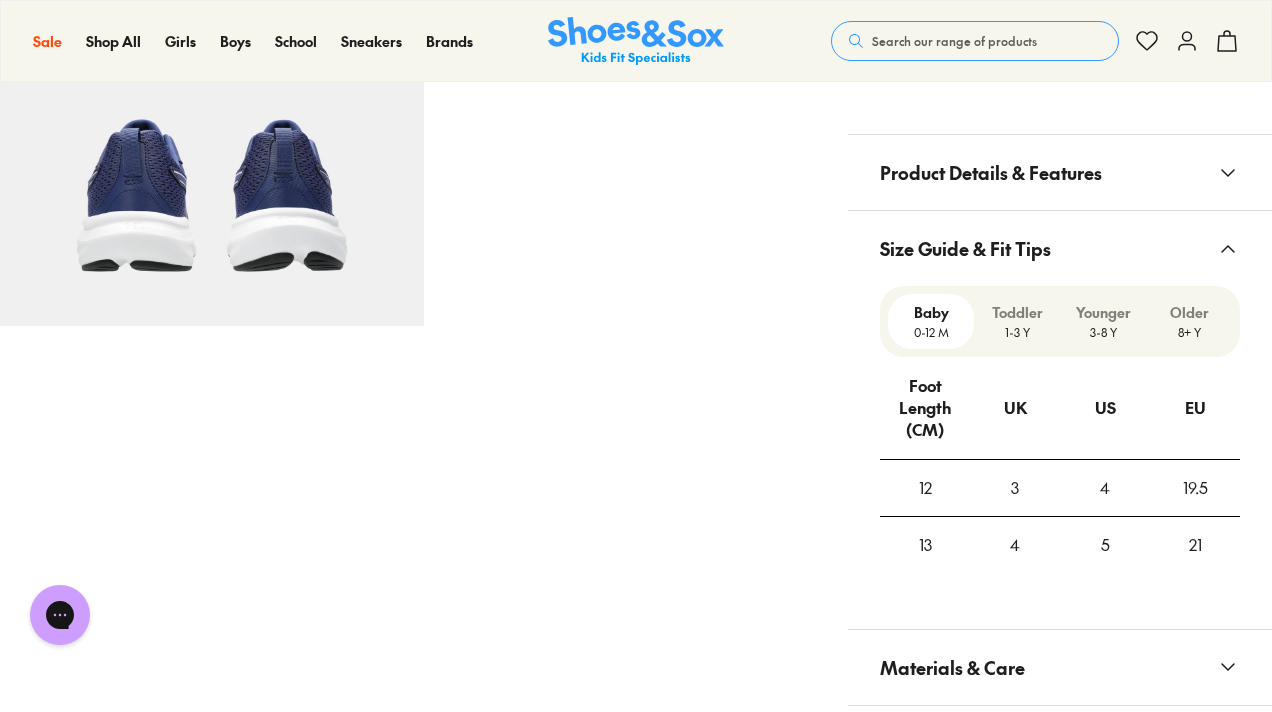 scroll, scrollTop: 1068, scrollLeft: 0, axis: vertical 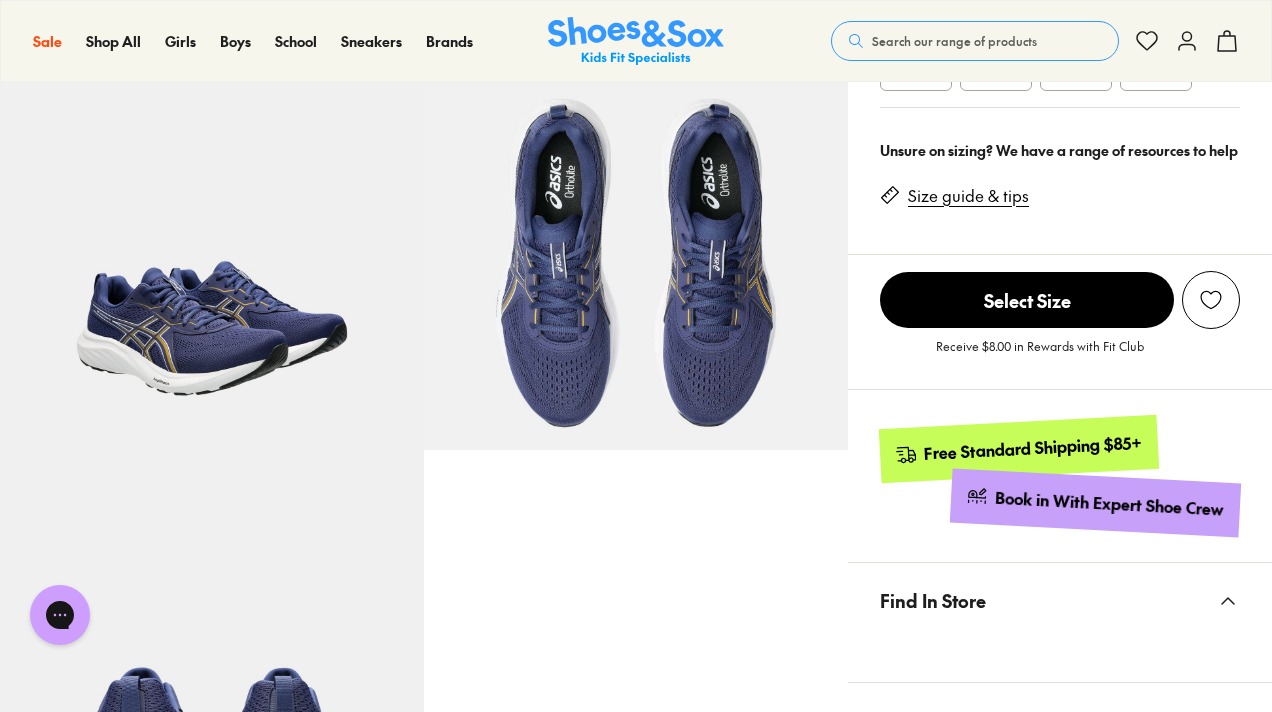 click on "Select Size" at bounding box center [1027, 300] 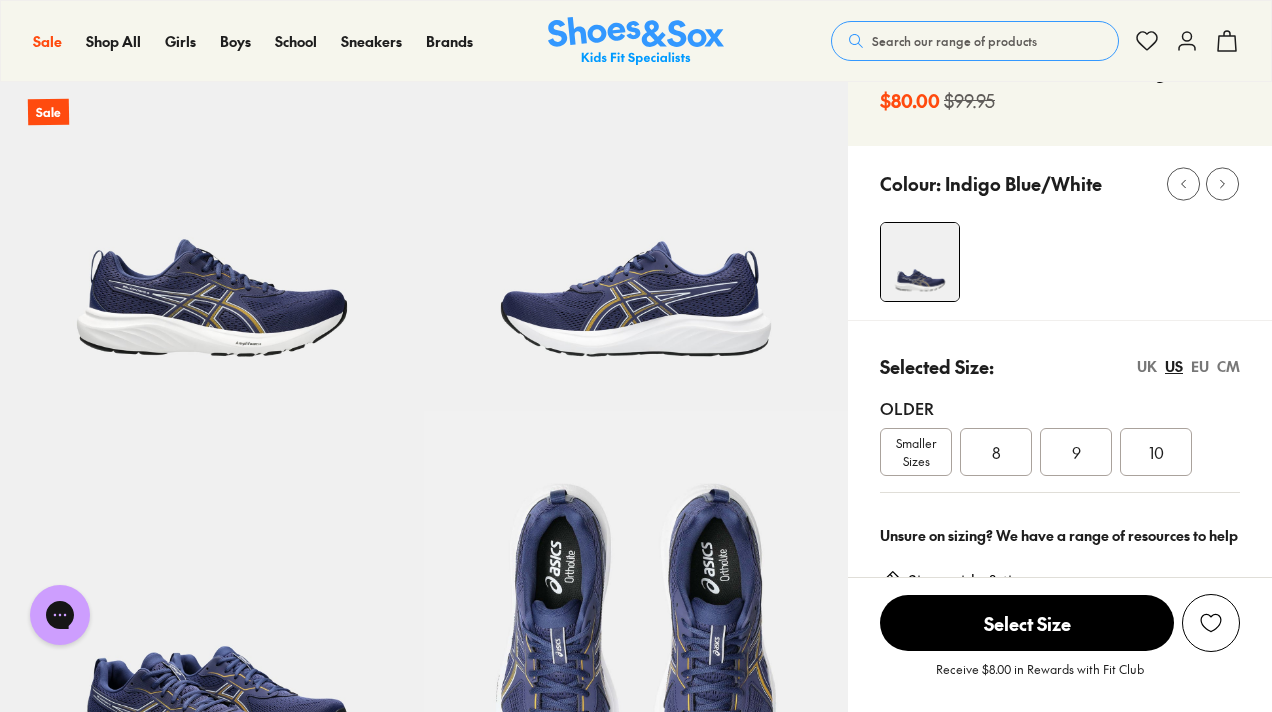 click on "8" at bounding box center [996, 452] 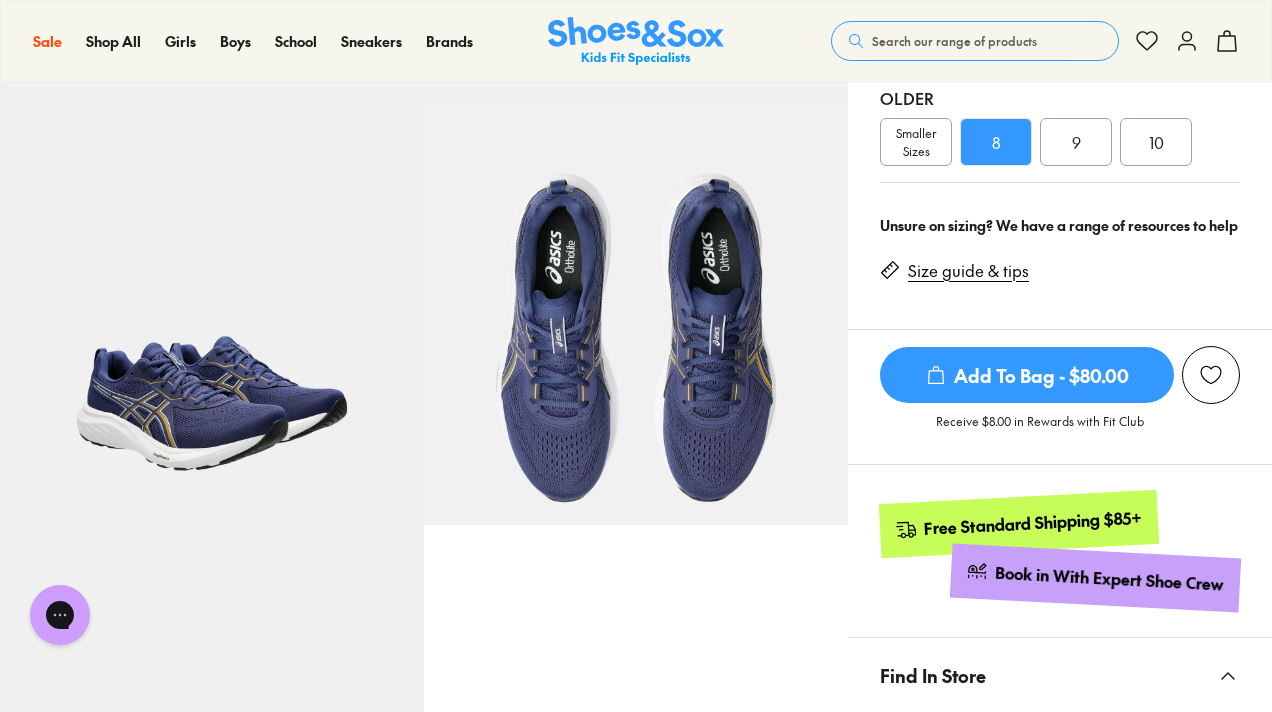 scroll, scrollTop: 457, scrollLeft: 0, axis: vertical 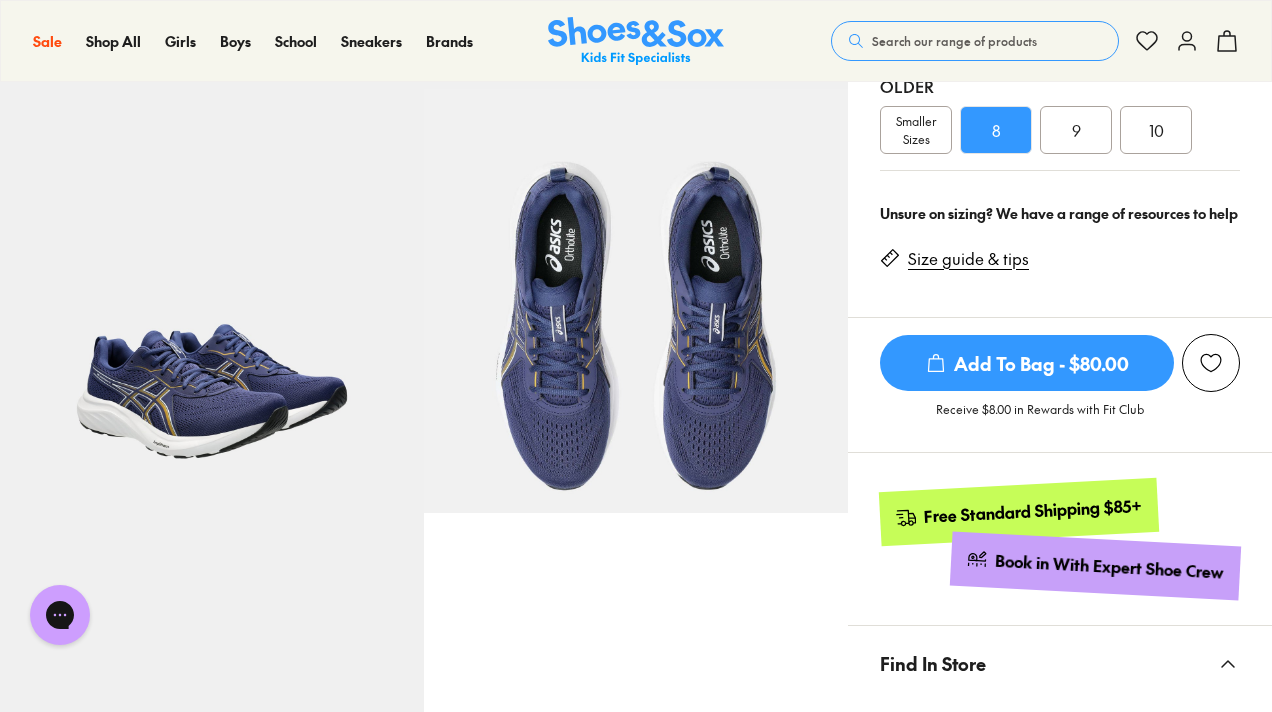 click on "Add To Bag - $80.00" at bounding box center [1027, 363] 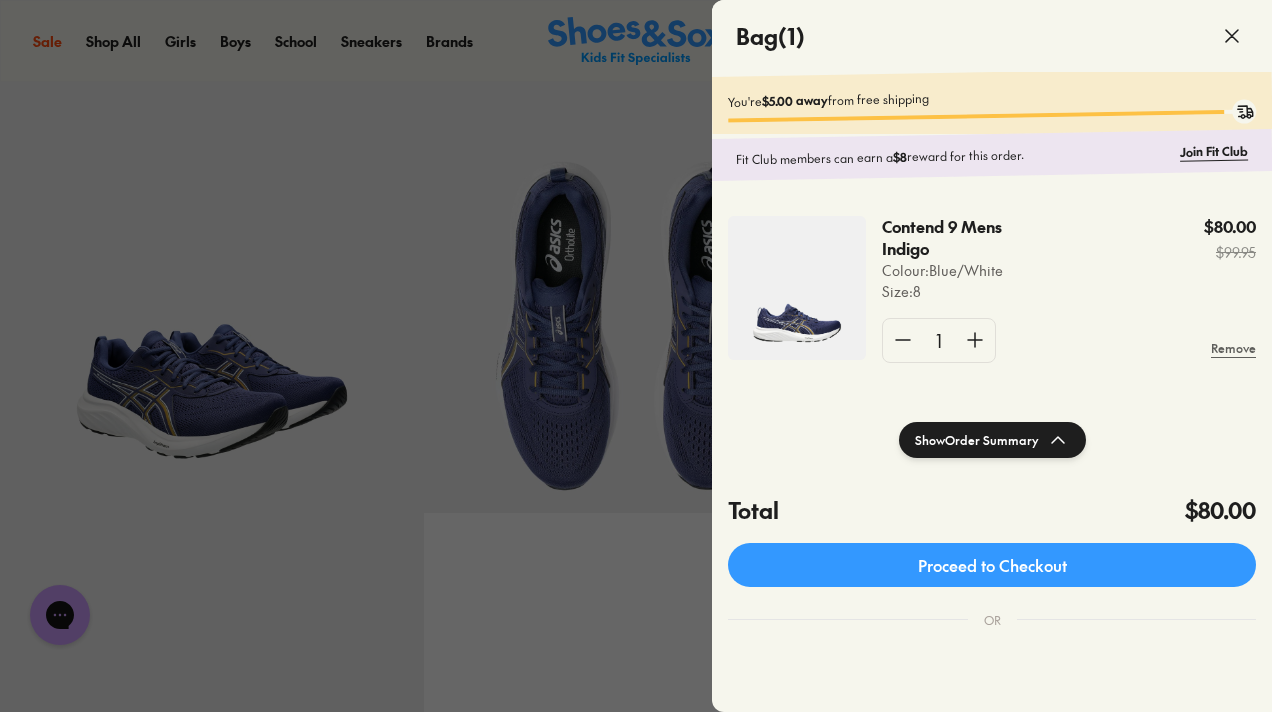 click 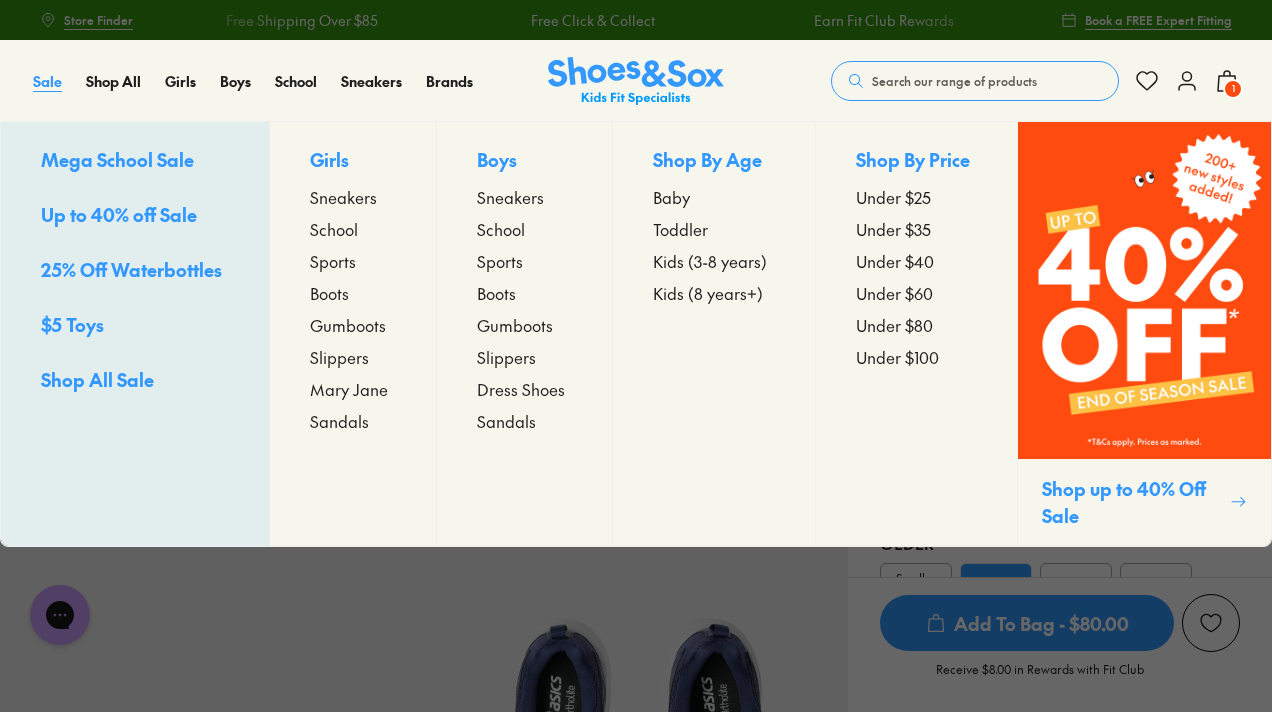 scroll, scrollTop: 0, scrollLeft: 0, axis: both 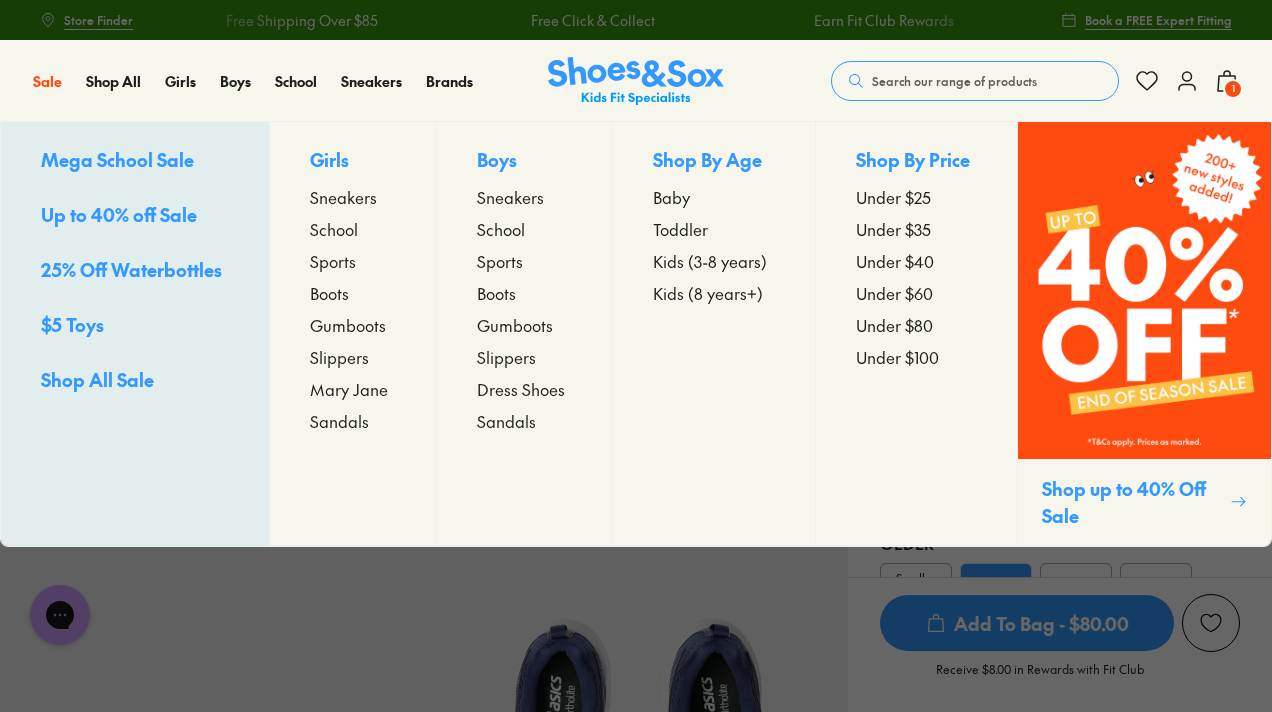 click on "Kids (8 years+)" at bounding box center (708, 293) 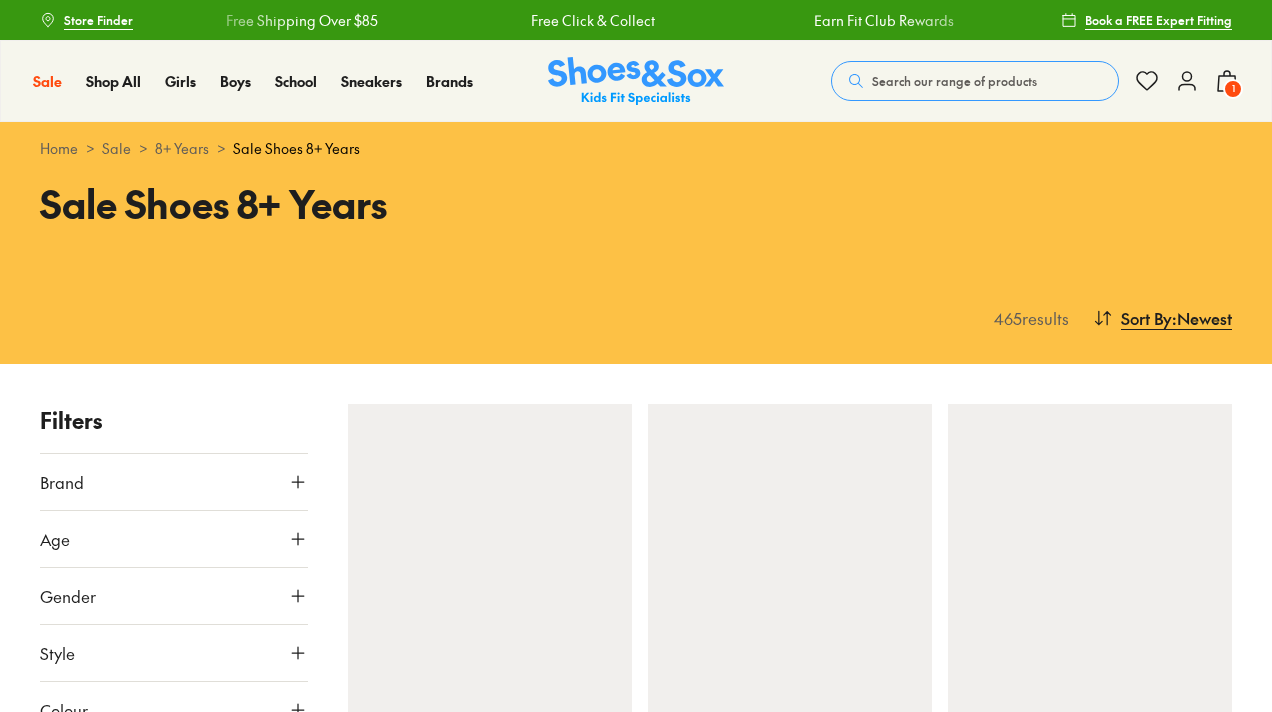 scroll, scrollTop: 240, scrollLeft: 0, axis: vertical 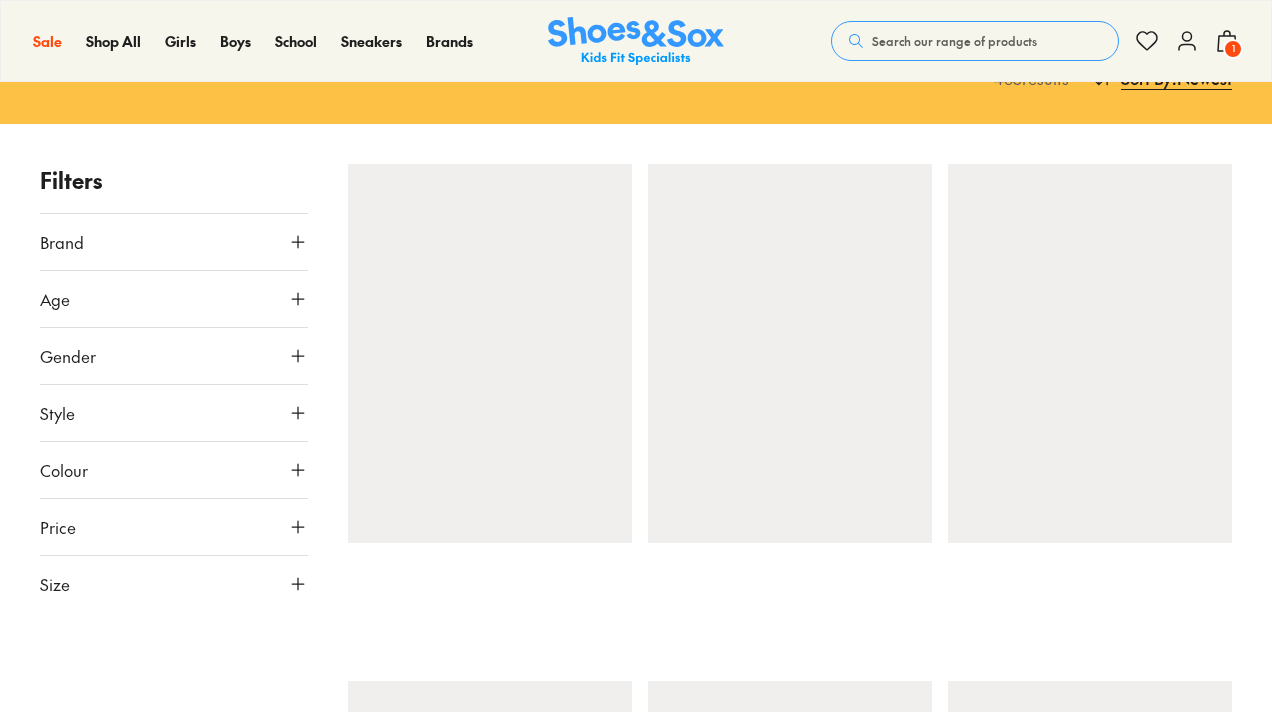 click 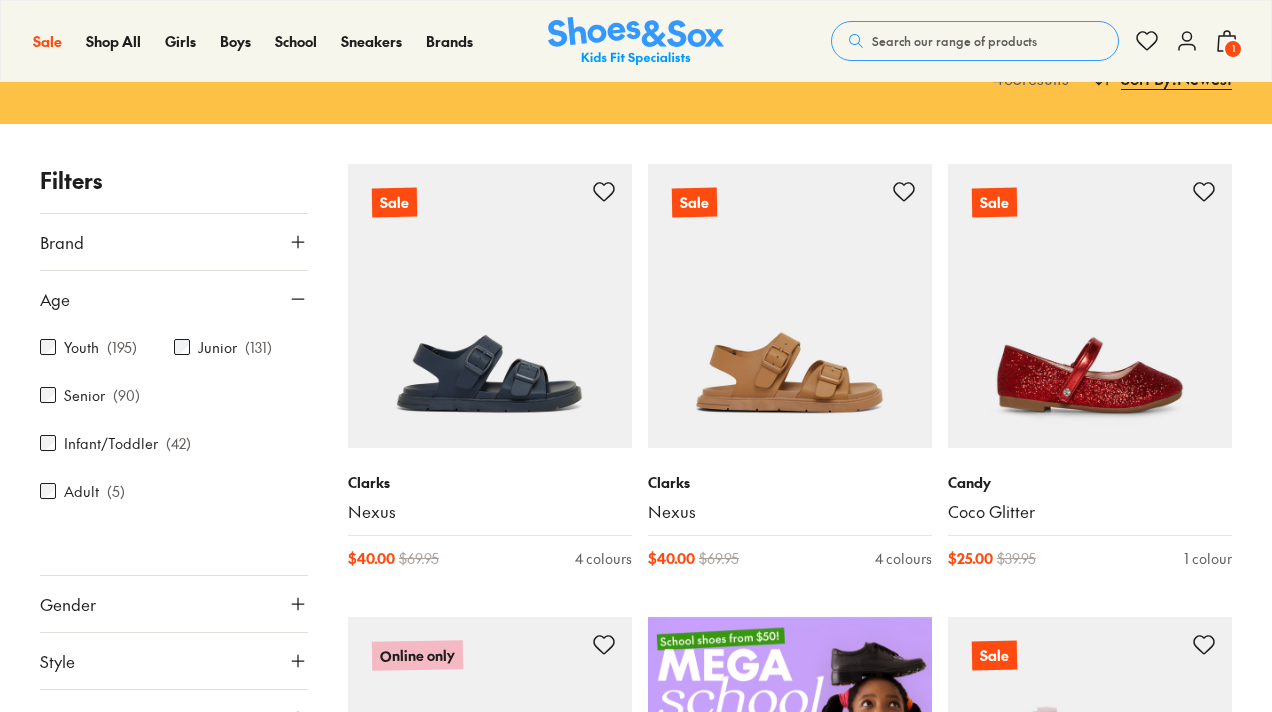 scroll, scrollTop: 240, scrollLeft: 0, axis: vertical 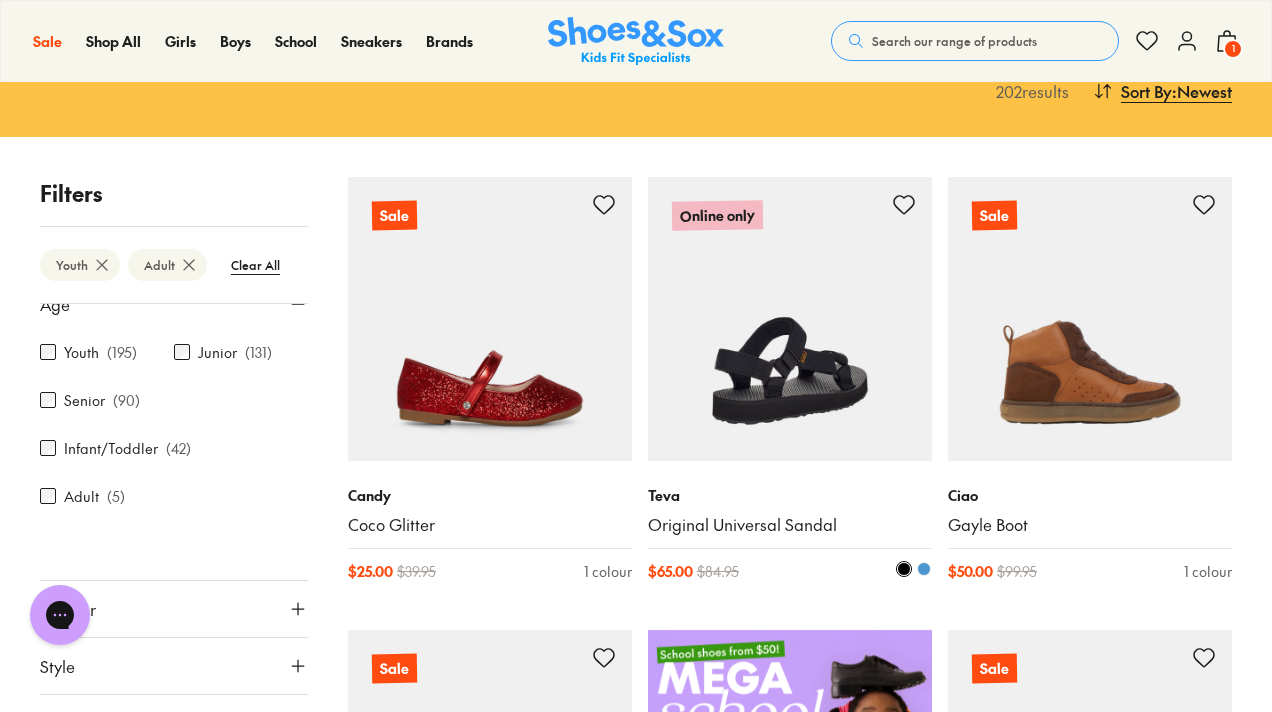 click at bounding box center [924, 569] 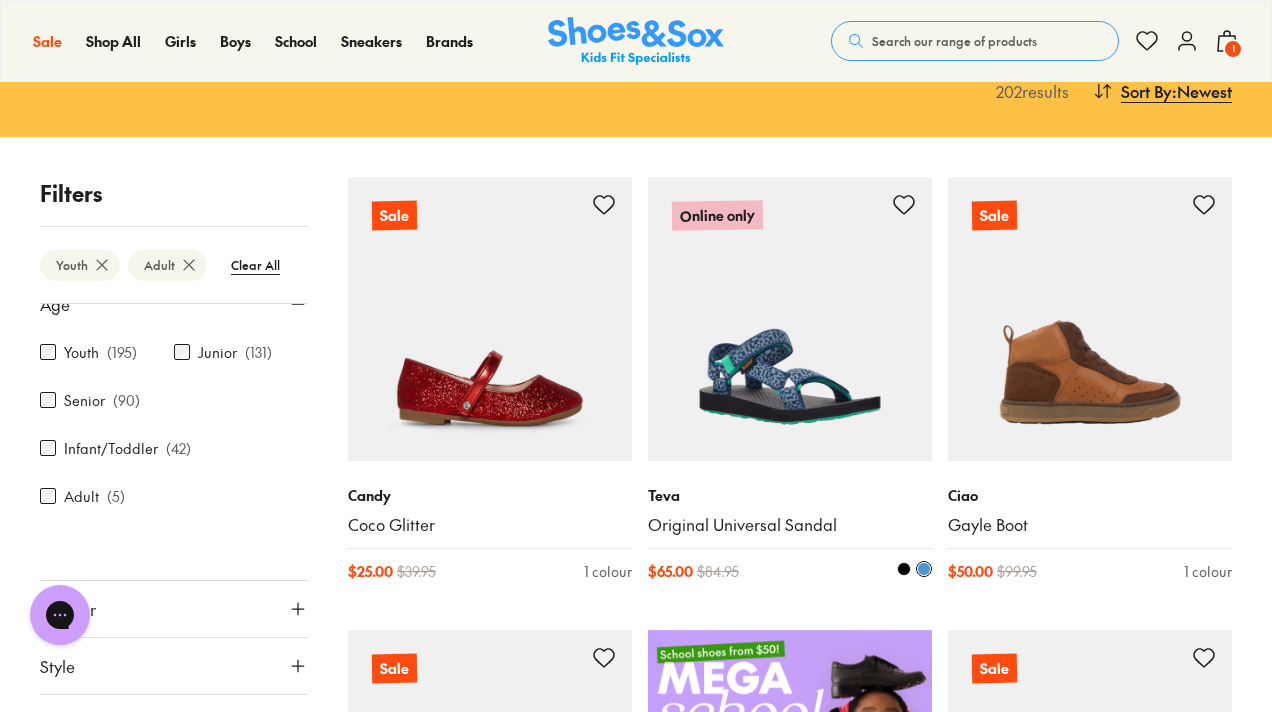 click at bounding box center (904, 569) 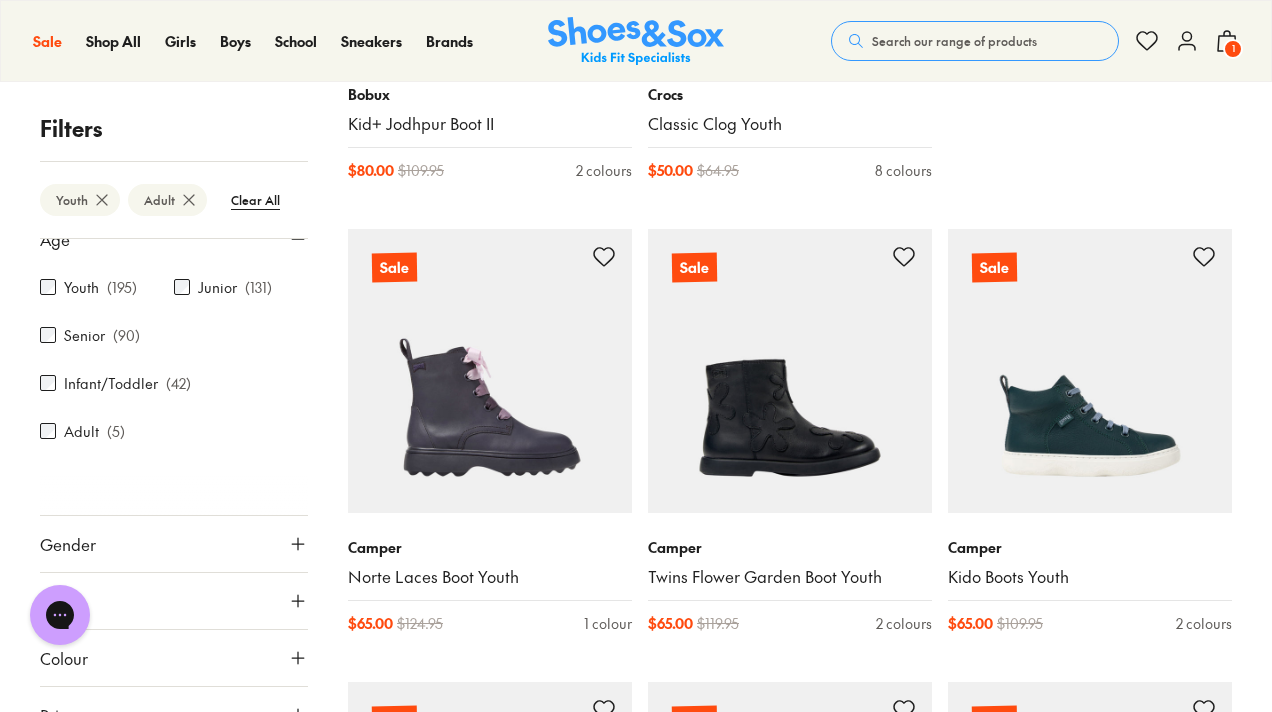 scroll, scrollTop: 1603, scrollLeft: 0, axis: vertical 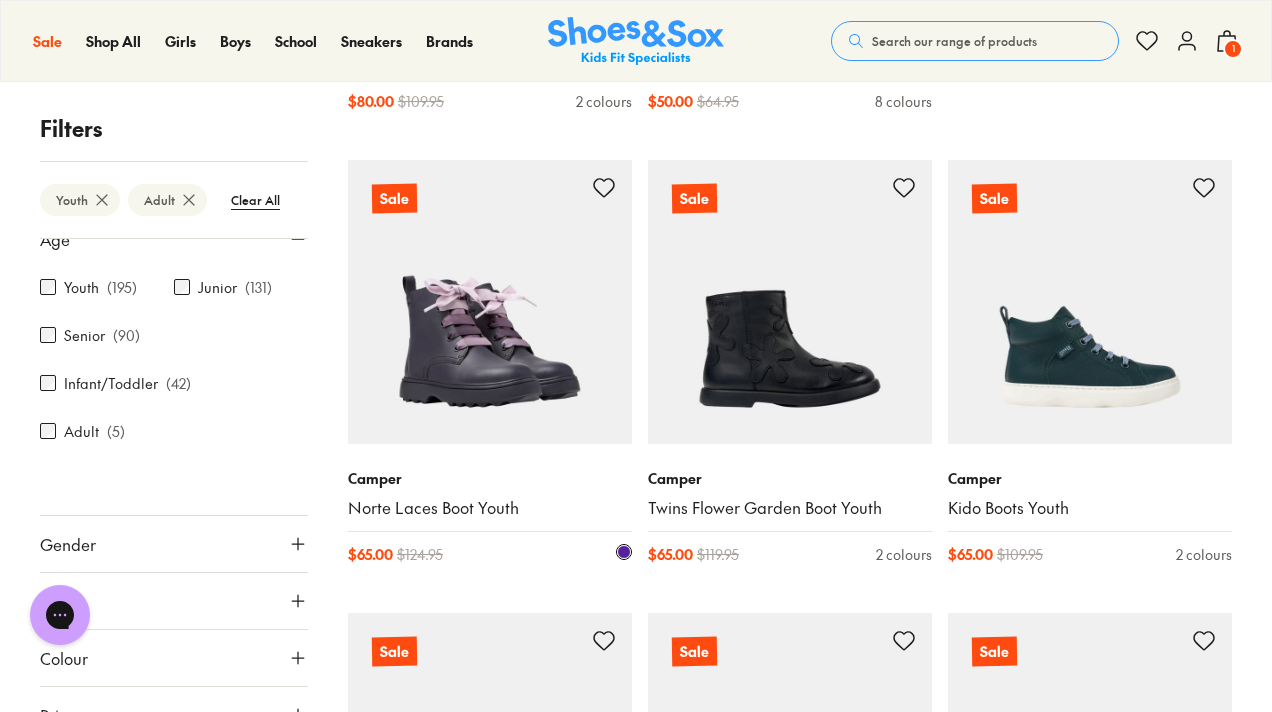 click at bounding box center (490, 302) 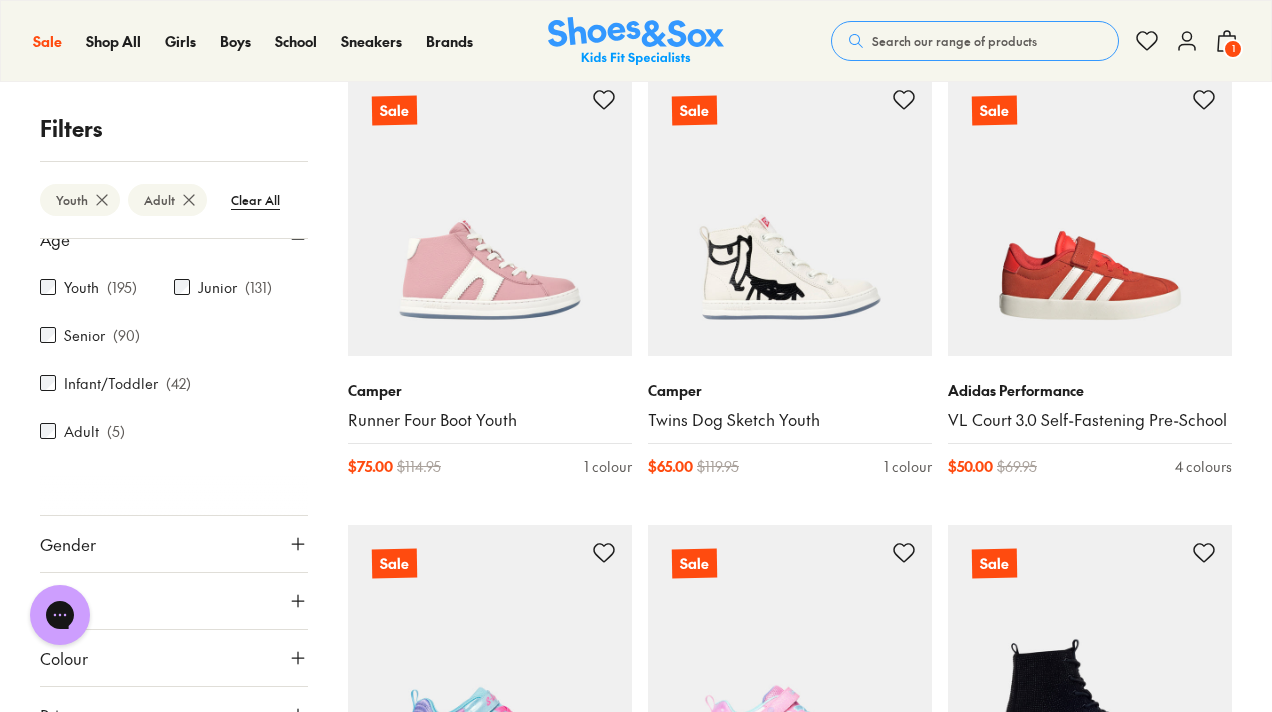 scroll, scrollTop: 2145, scrollLeft: 0, axis: vertical 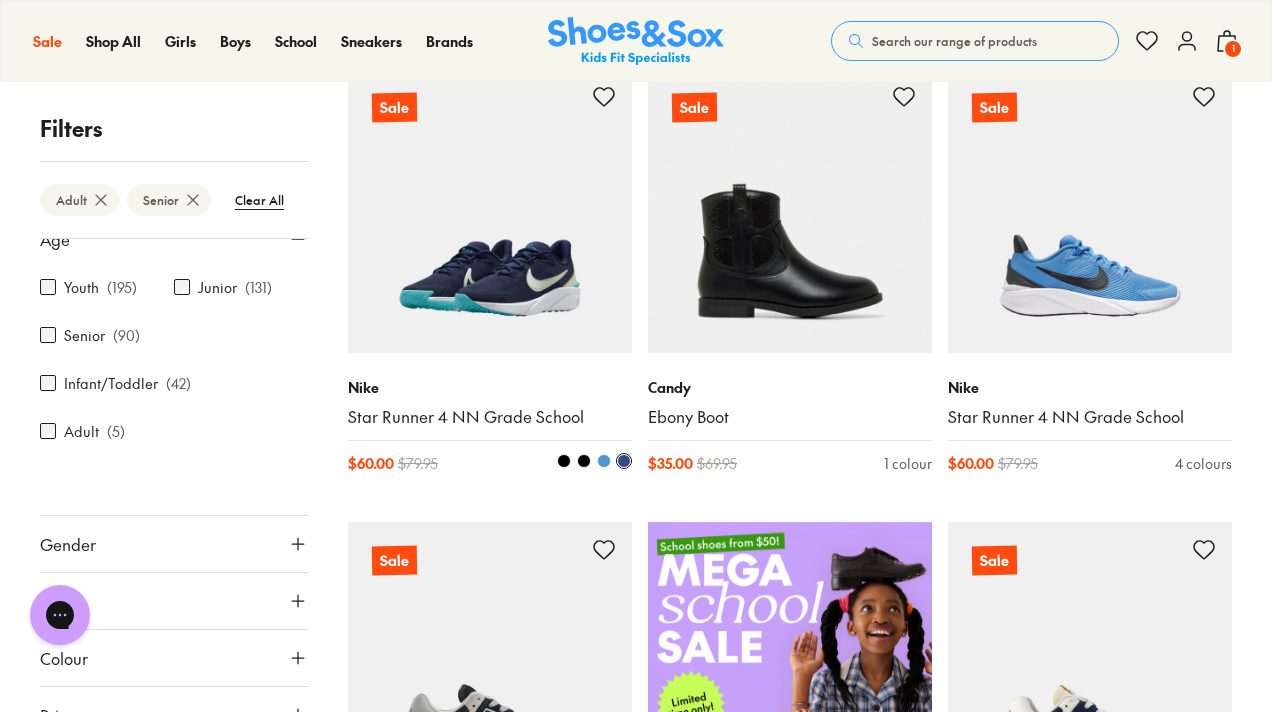 click at bounding box center (490, 211) 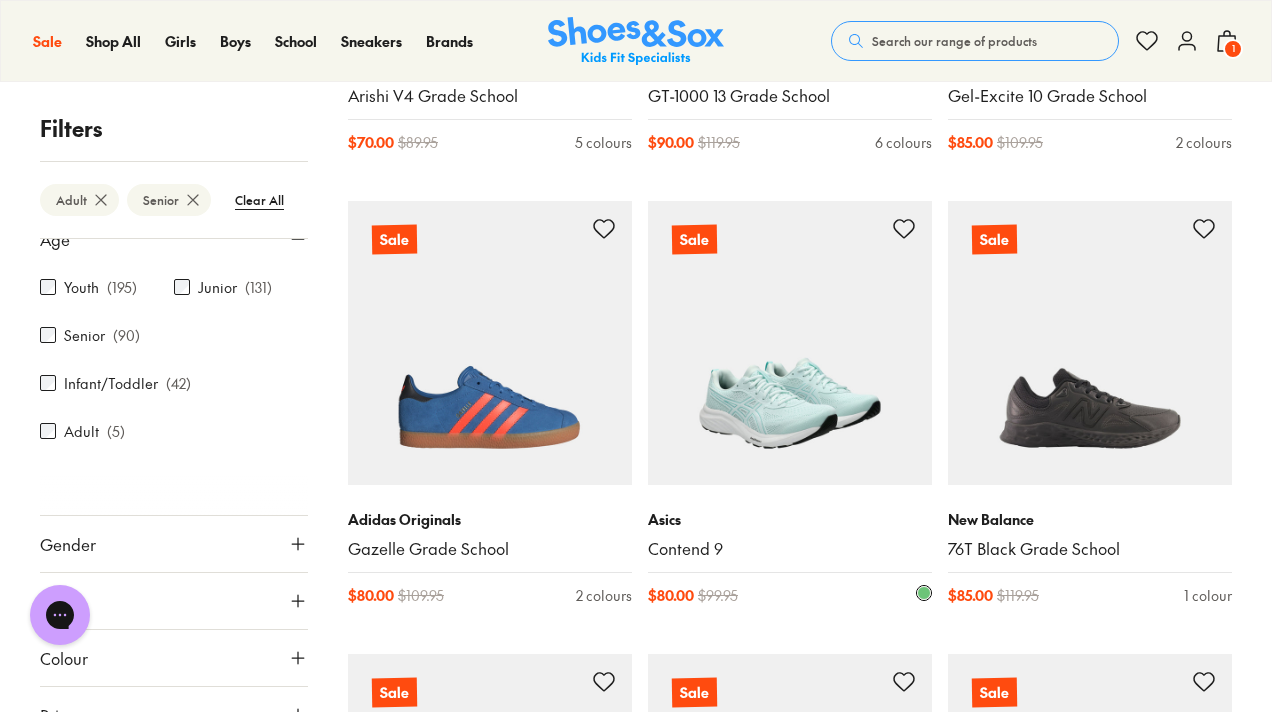 scroll, scrollTop: 2083, scrollLeft: 0, axis: vertical 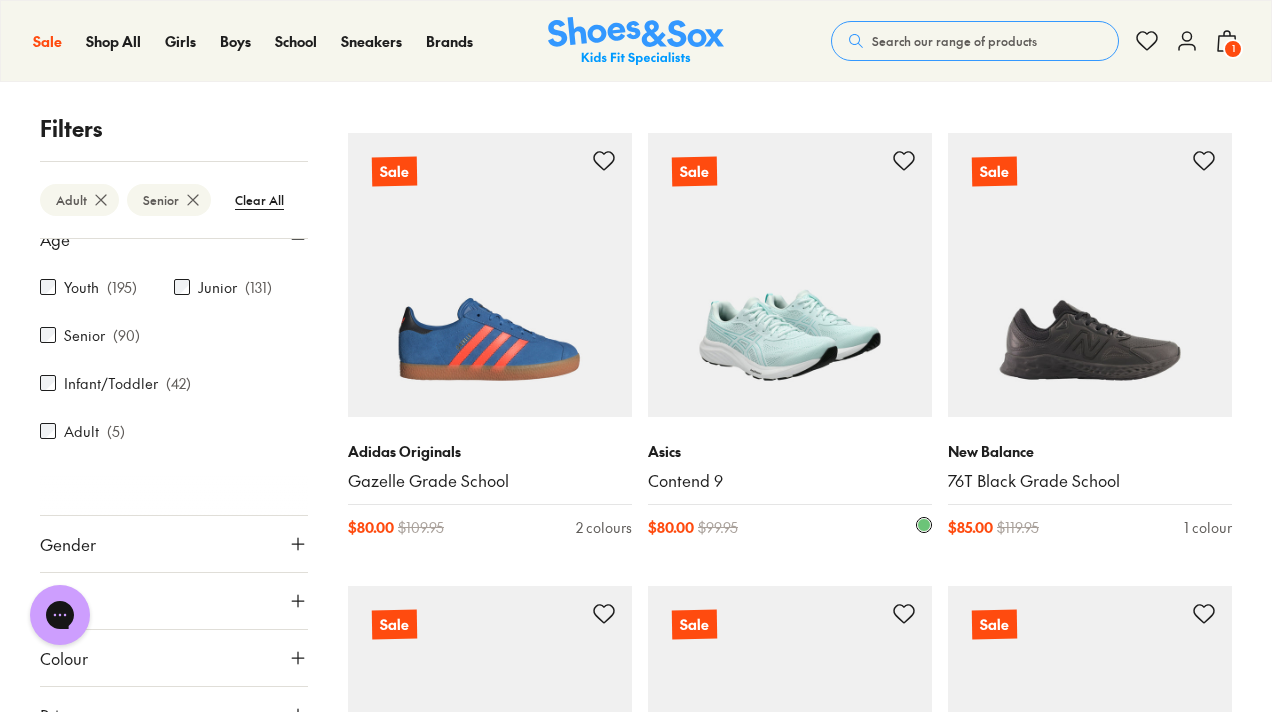 click at bounding box center [790, 275] 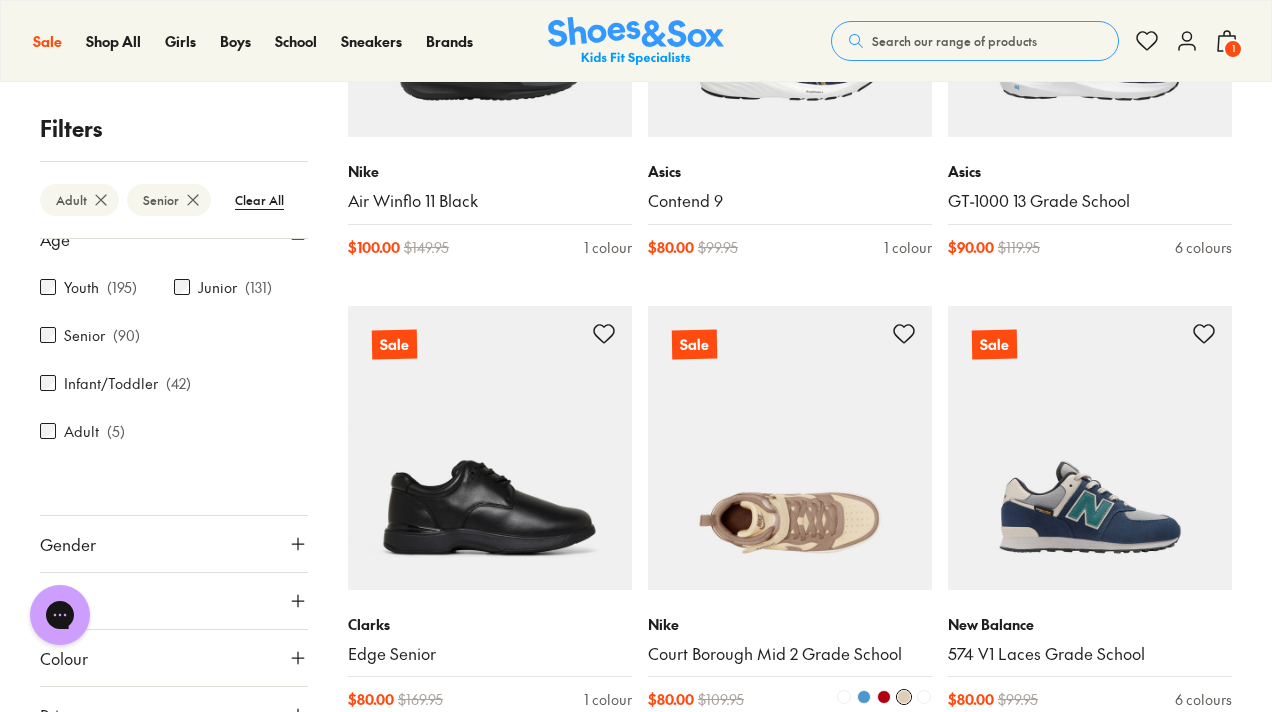scroll, scrollTop: 2881, scrollLeft: 0, axis: vertical 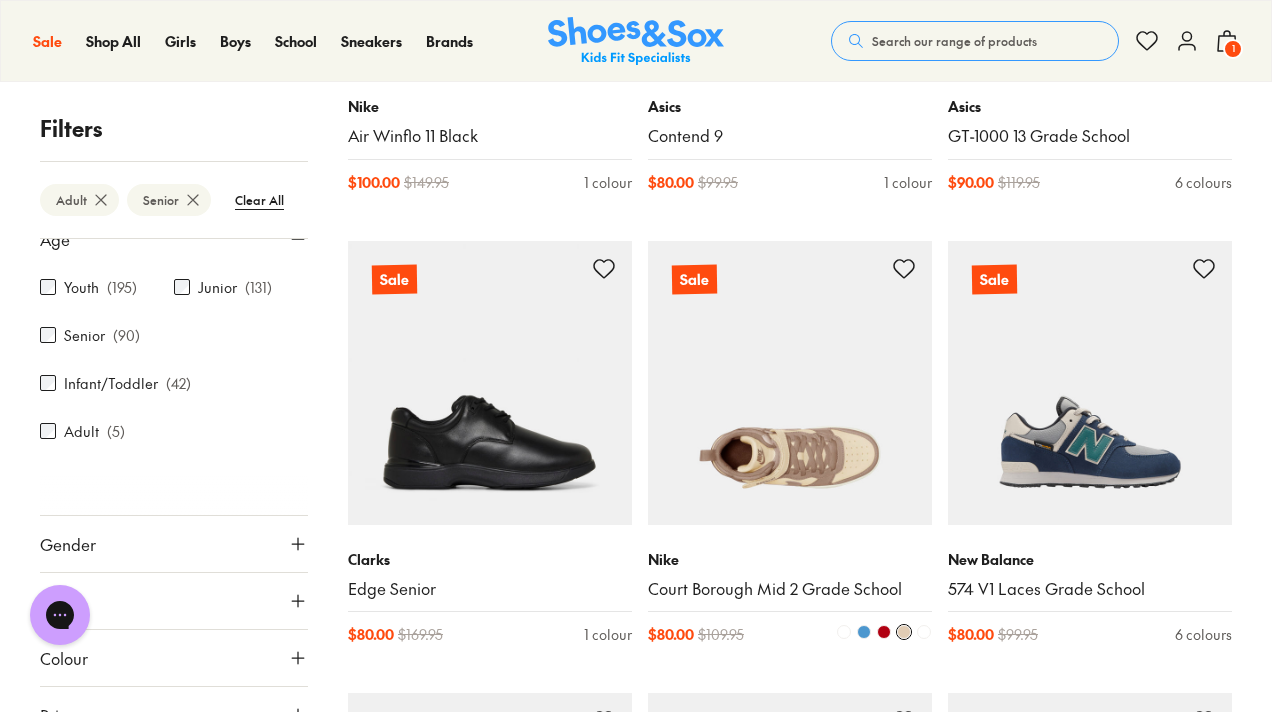click at bounding box center (790, 383) 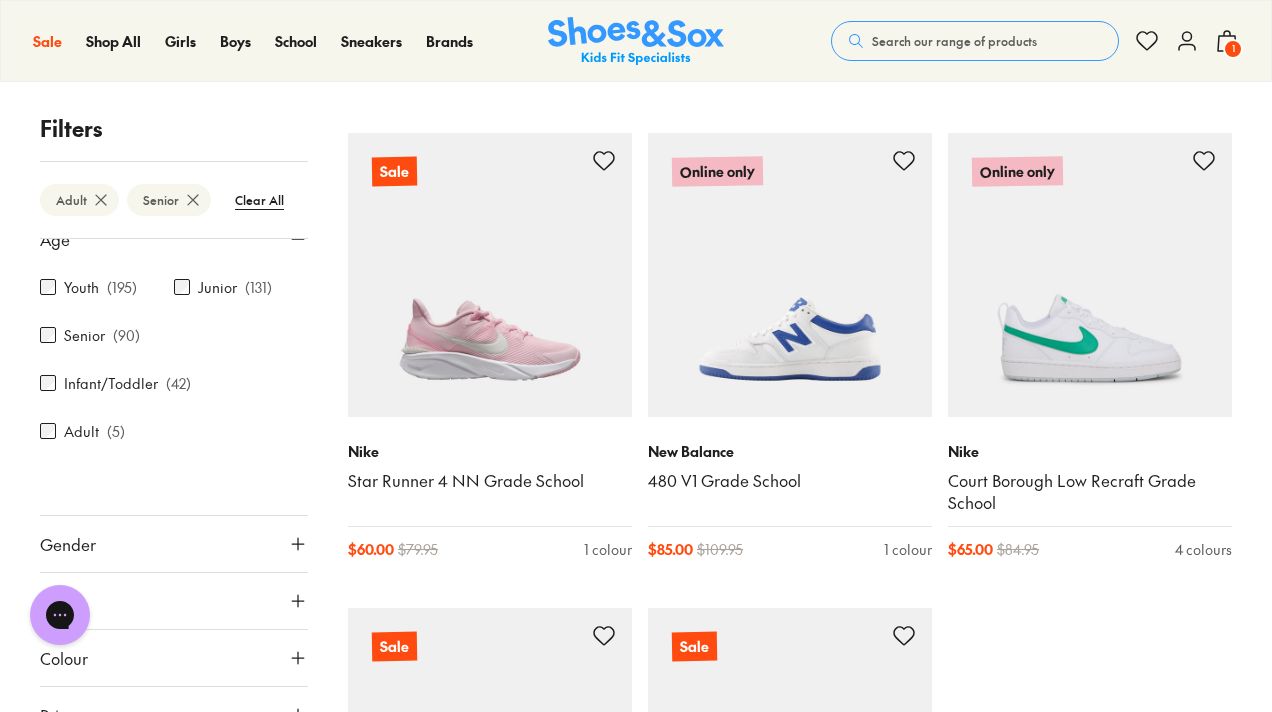 scroll, scrollTop: 4379, scrollLeft: 0, axis: vertical 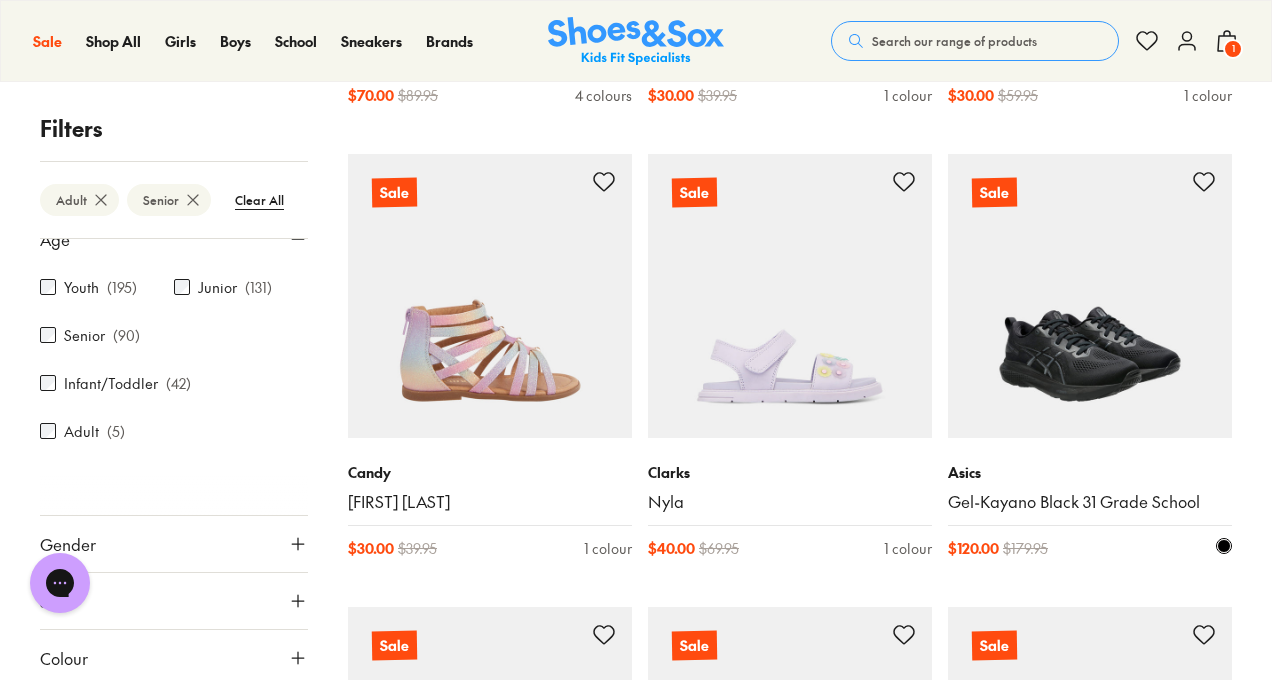 click at bounding box center (1090, 296) 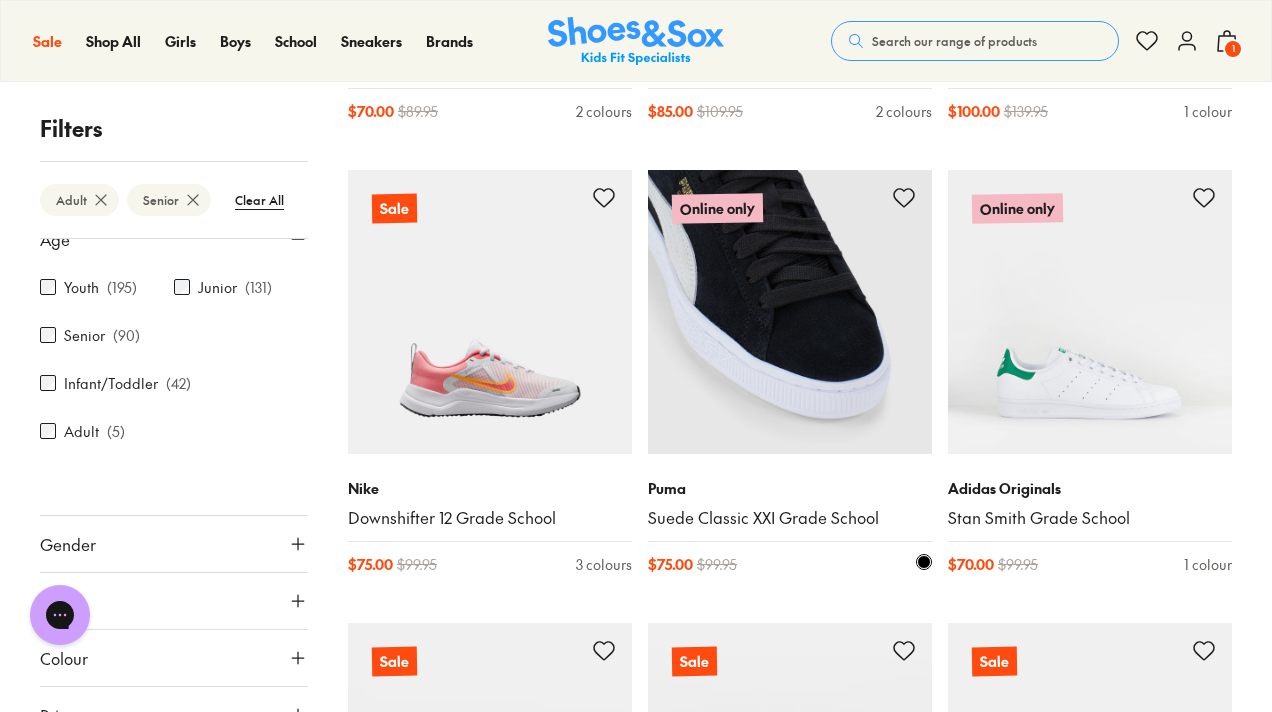 scroll, scrollTop: 13403, scrollLeft: 0, axis: vertical 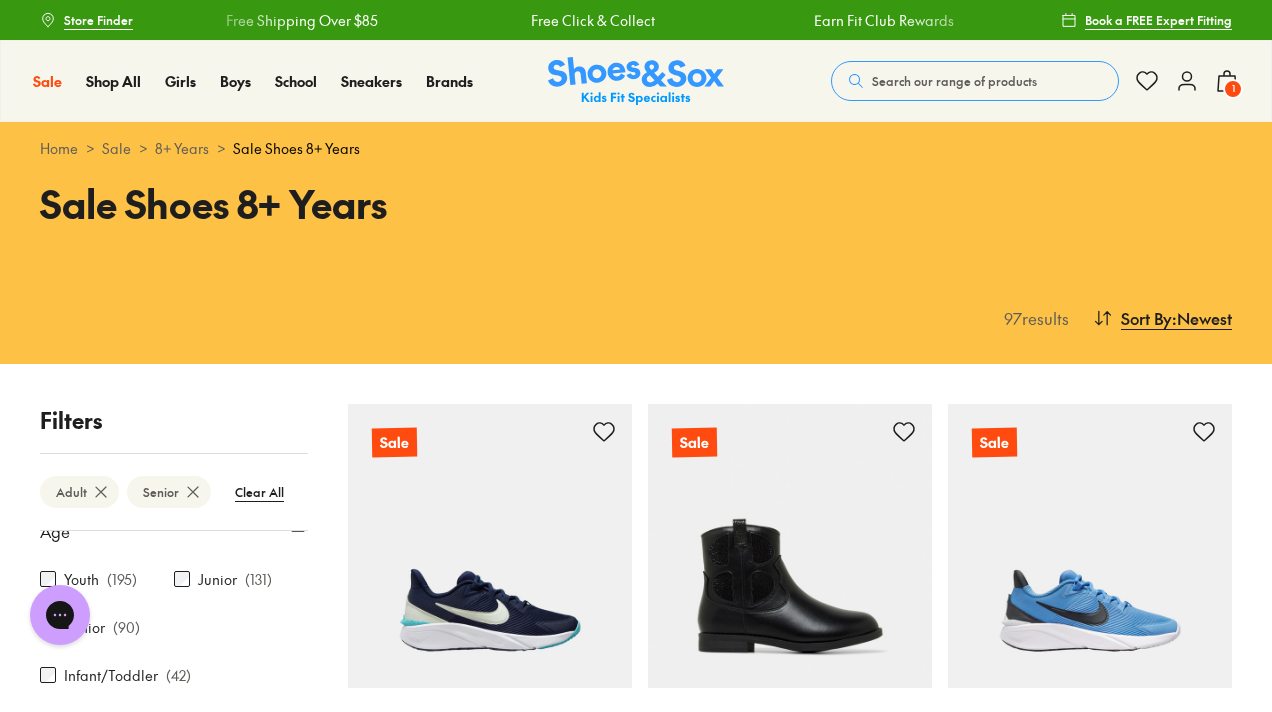 click on "1" at bounding box center [1233, 89] 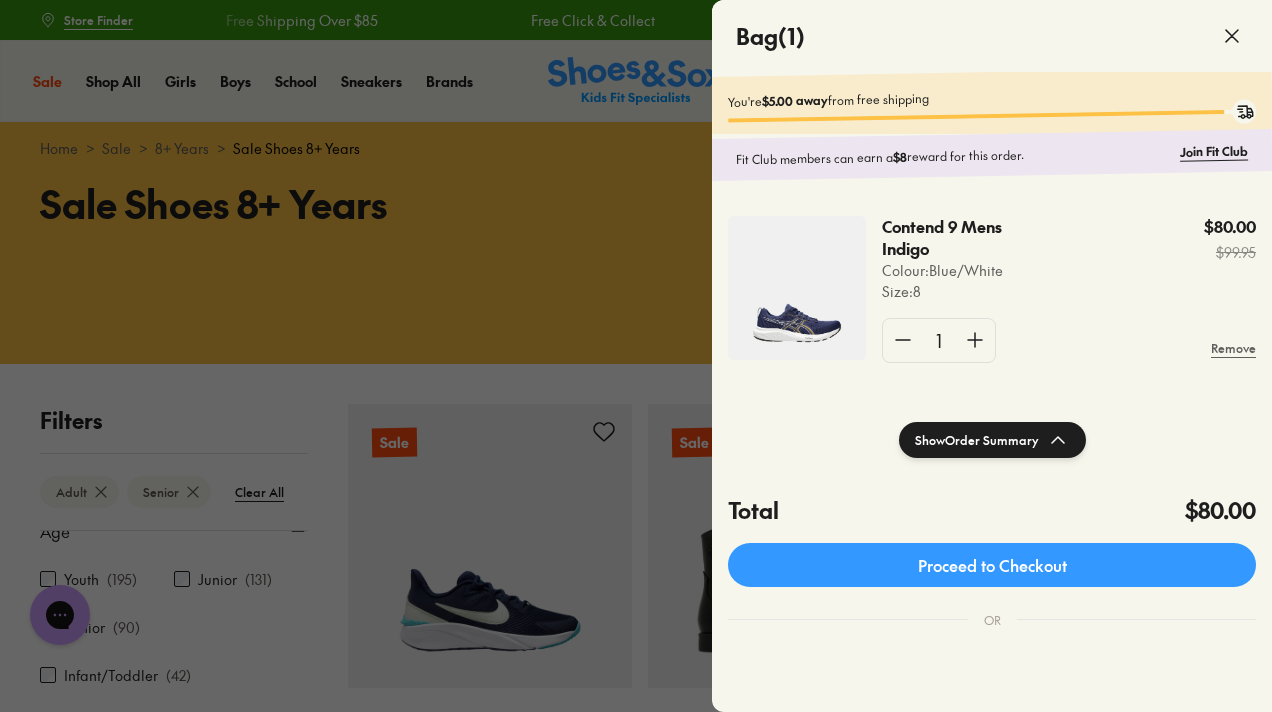 scroll, scrollTop: 0, scrollLeft: 0, axis: both 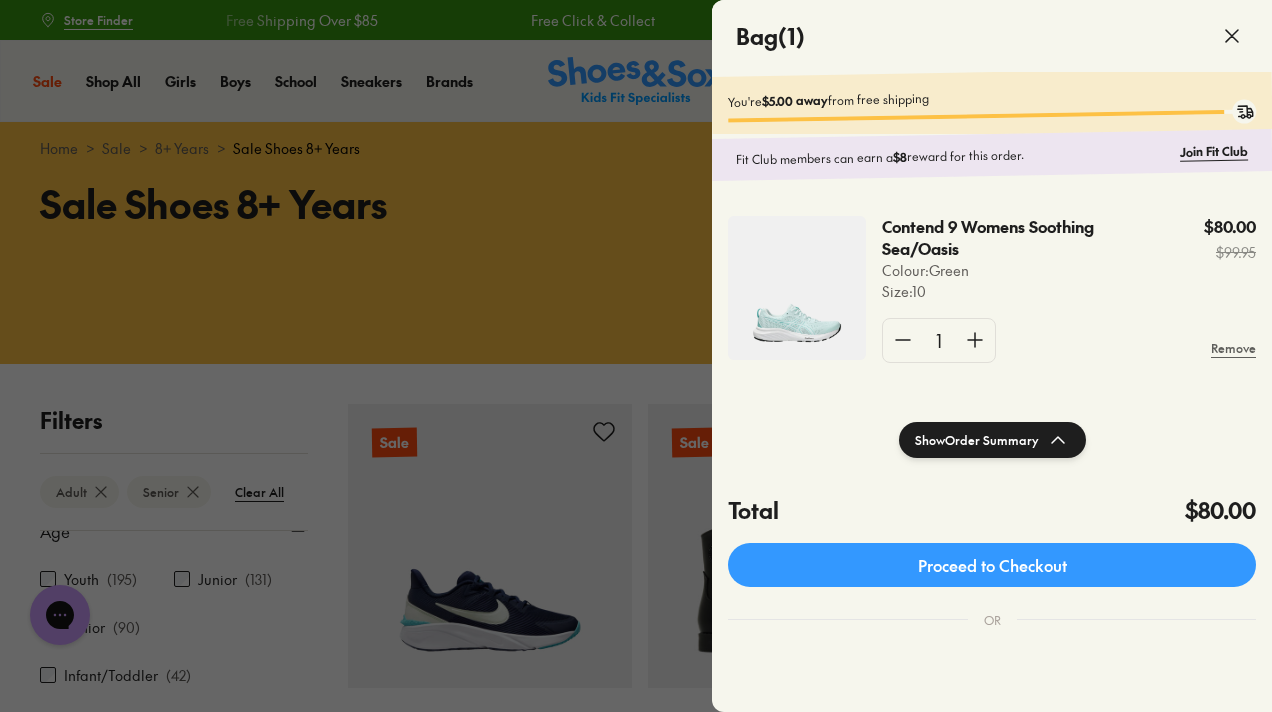 click 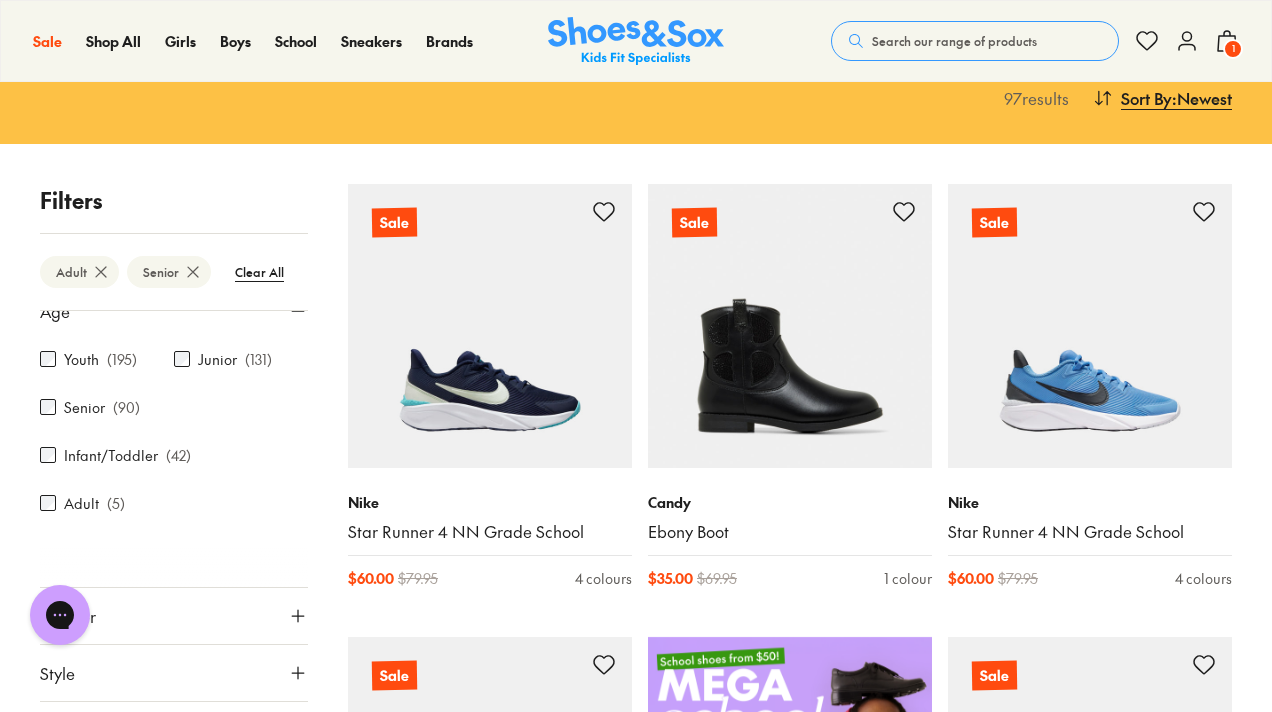 scroll, scrollTop: 223, scrollLeft: 0, axis: vertical 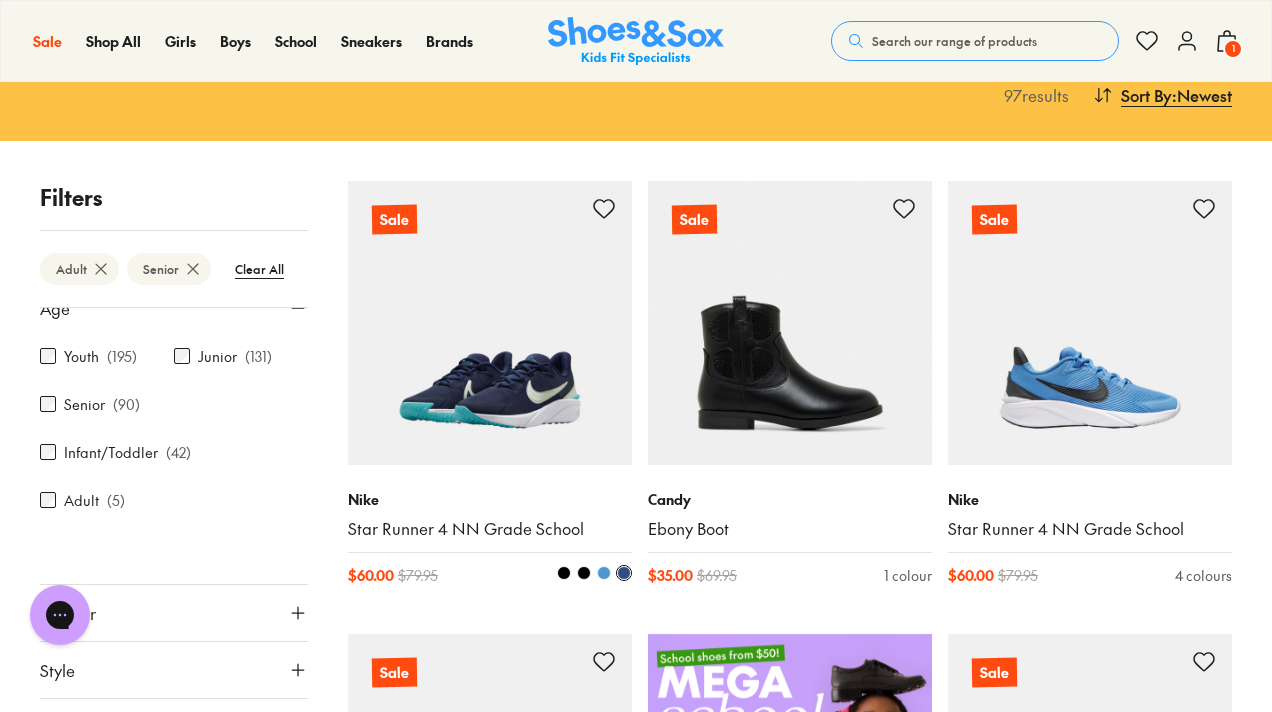 click at bounding box center [490, 323] 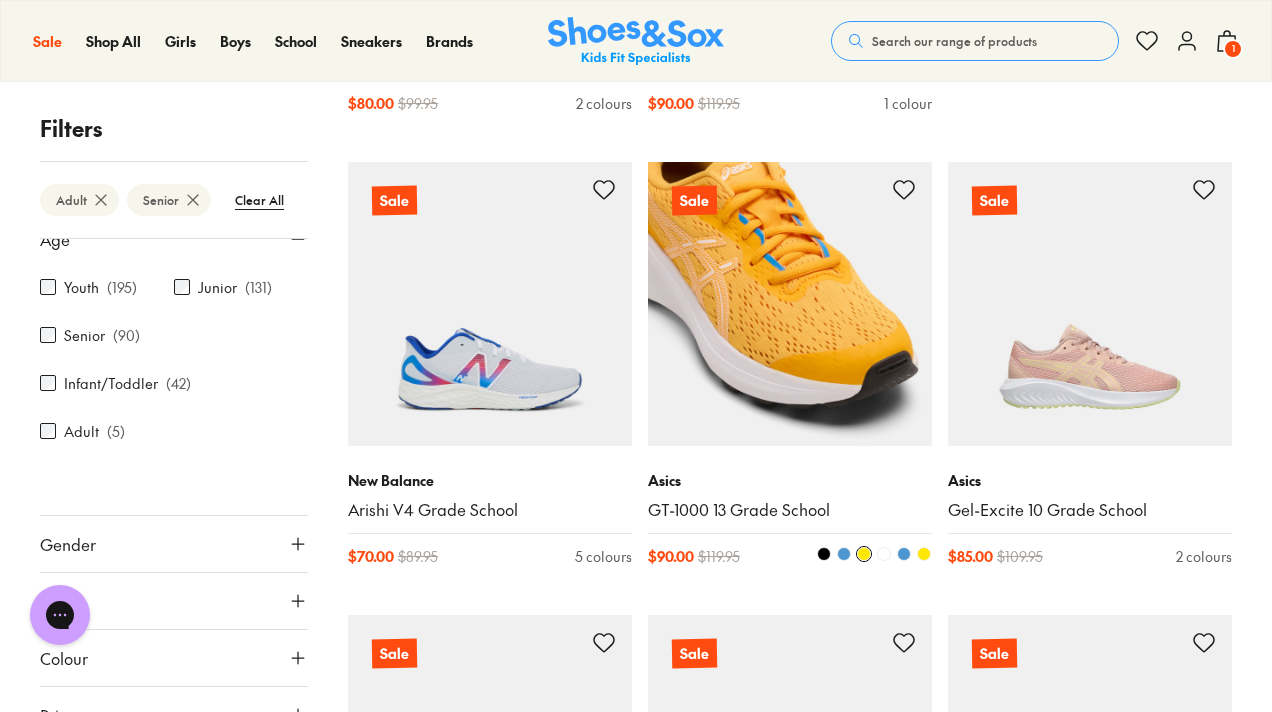 scroll, scrollTop: 1602, scrollLeft: 0, axis: vertical 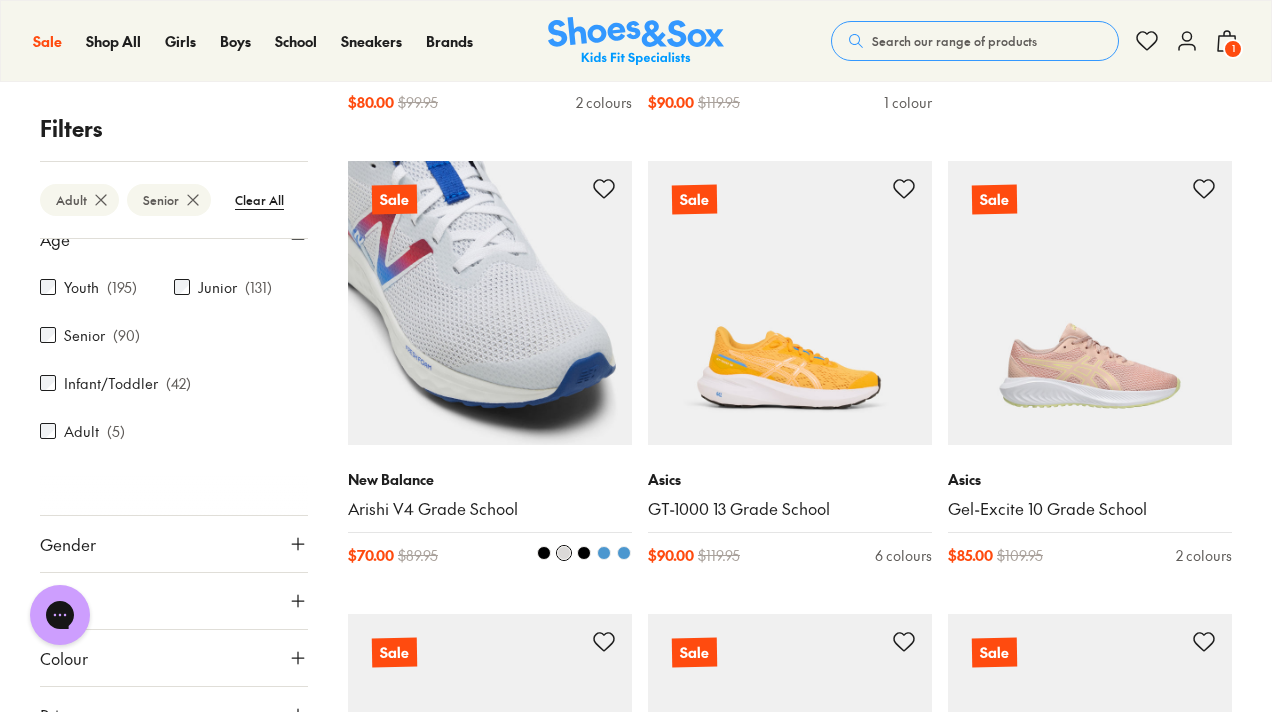click at bounding box center (490, 303) 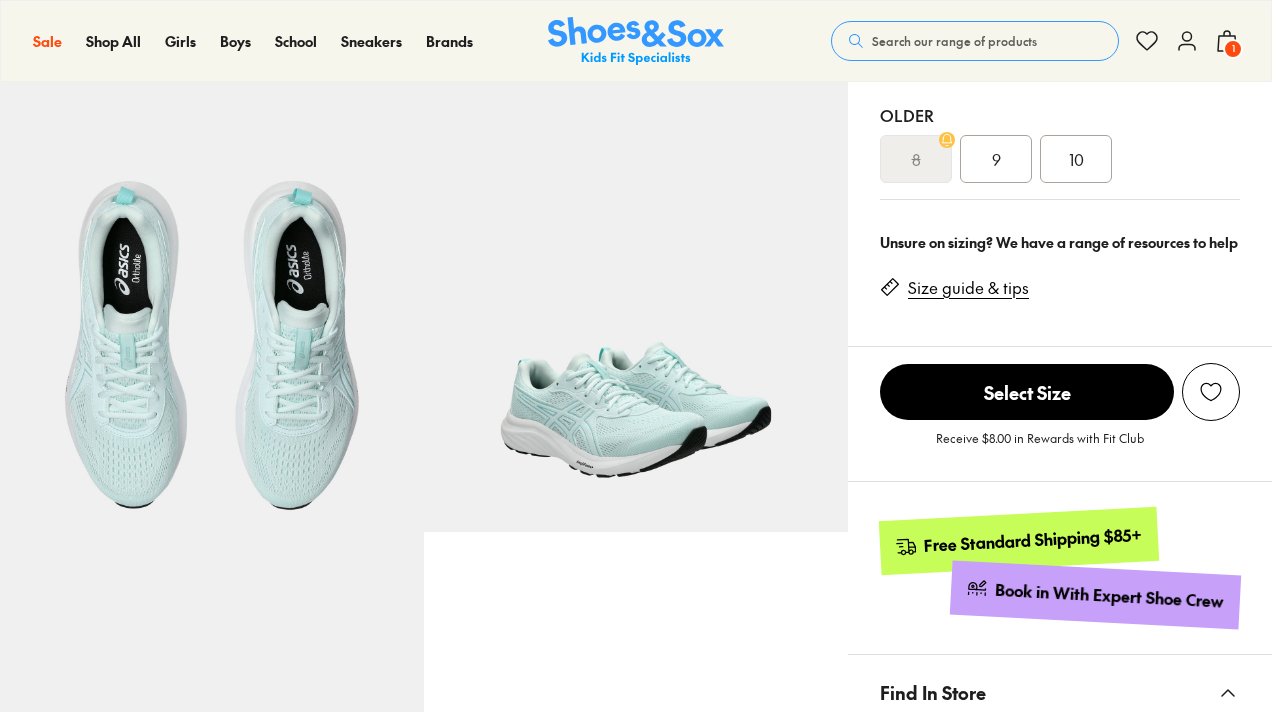 scroll, scrollTop: 0, scrollLeft: 0, axis: both 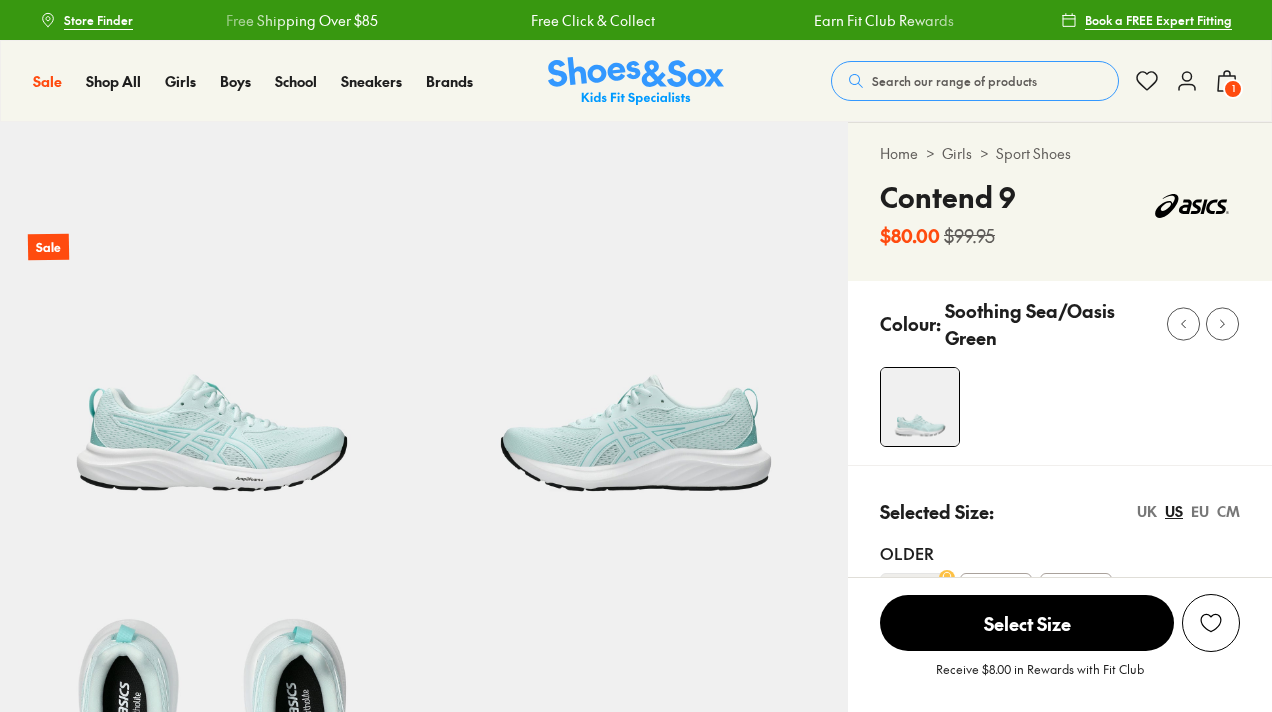 select on "*" 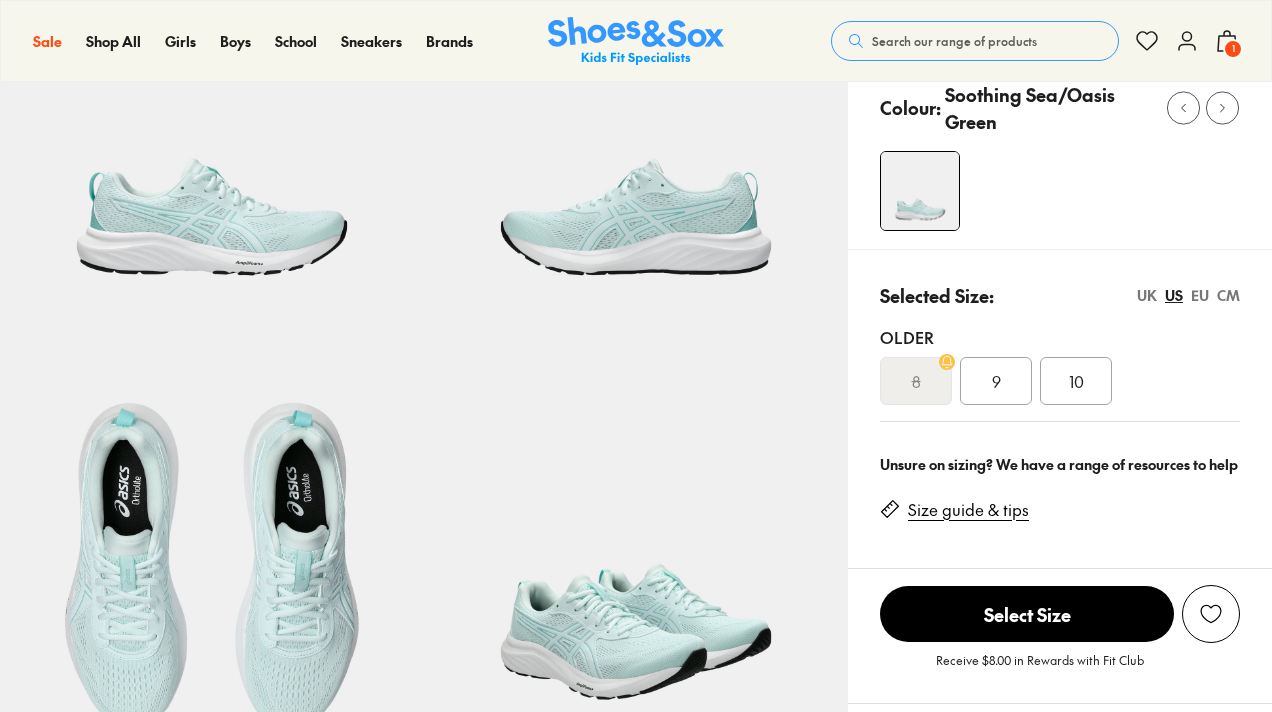 scroll, scrollTop: 0, scrollLeft: 0, axis: both 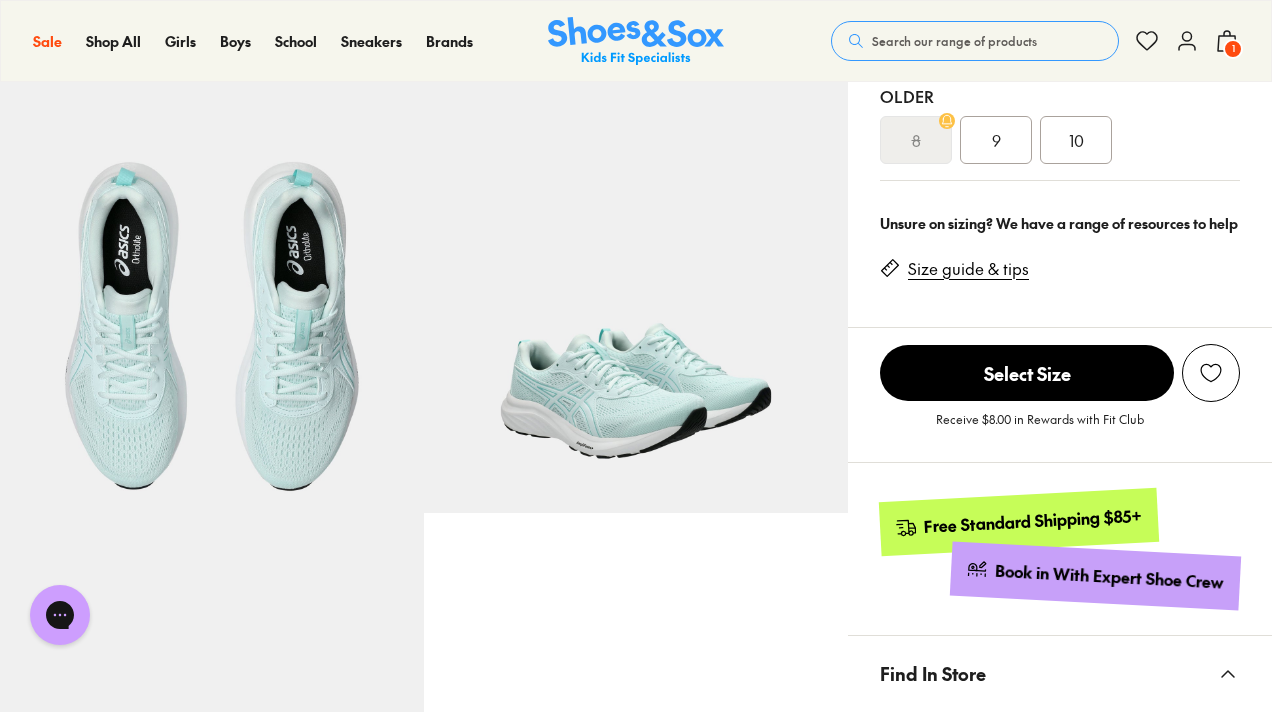 click on "10" at bounding box center [1076, 140] 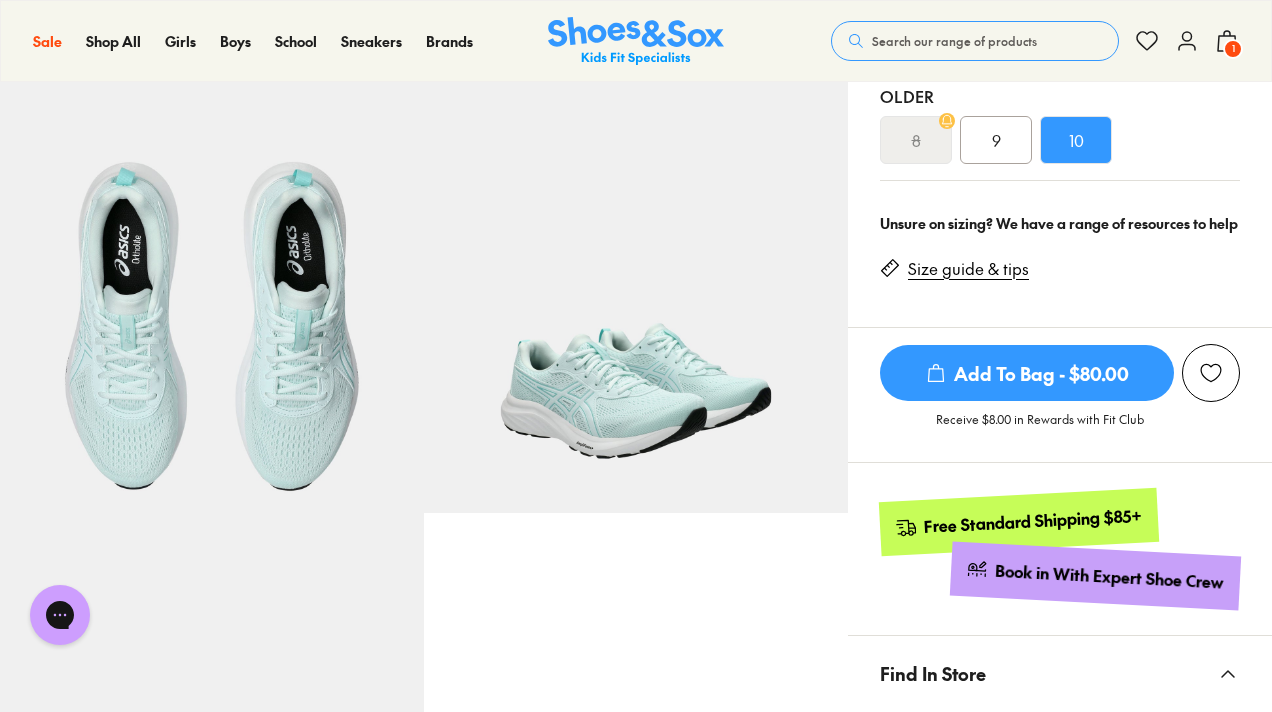 click on "Add To Bag - $80.00" at bounding box center (1027, 373) 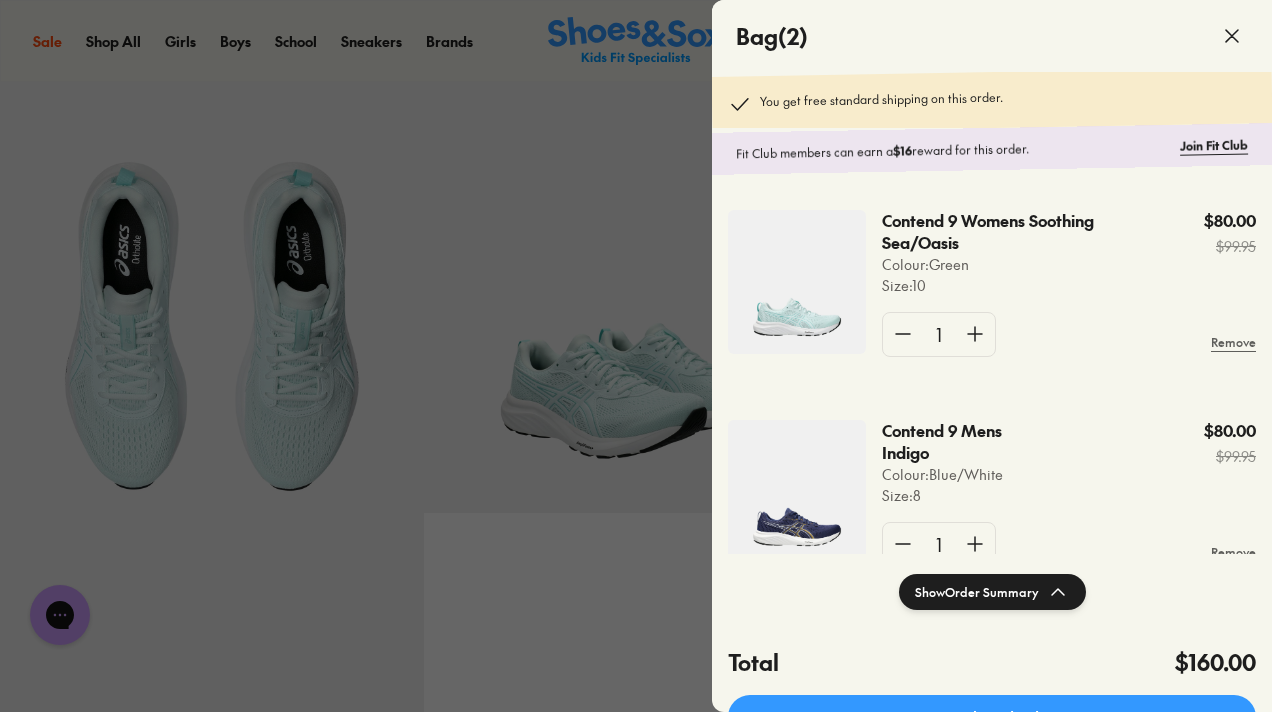 click 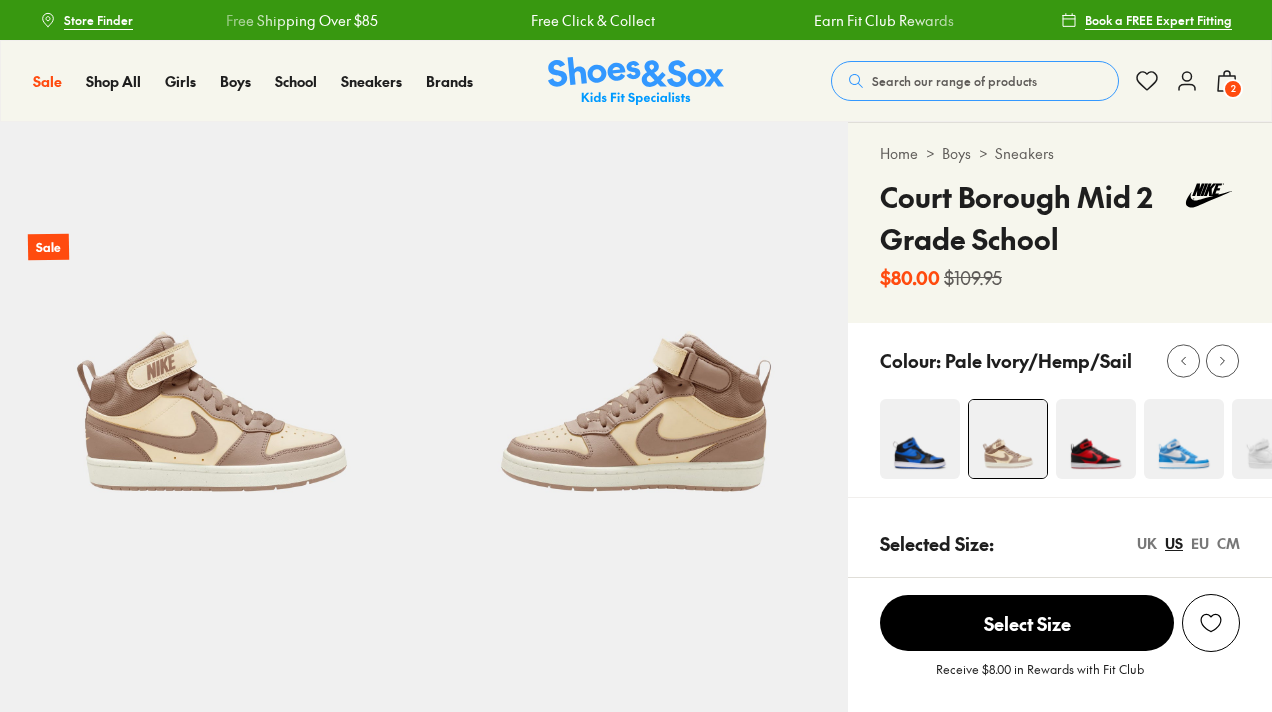 click at bounding box center (1184, 439) 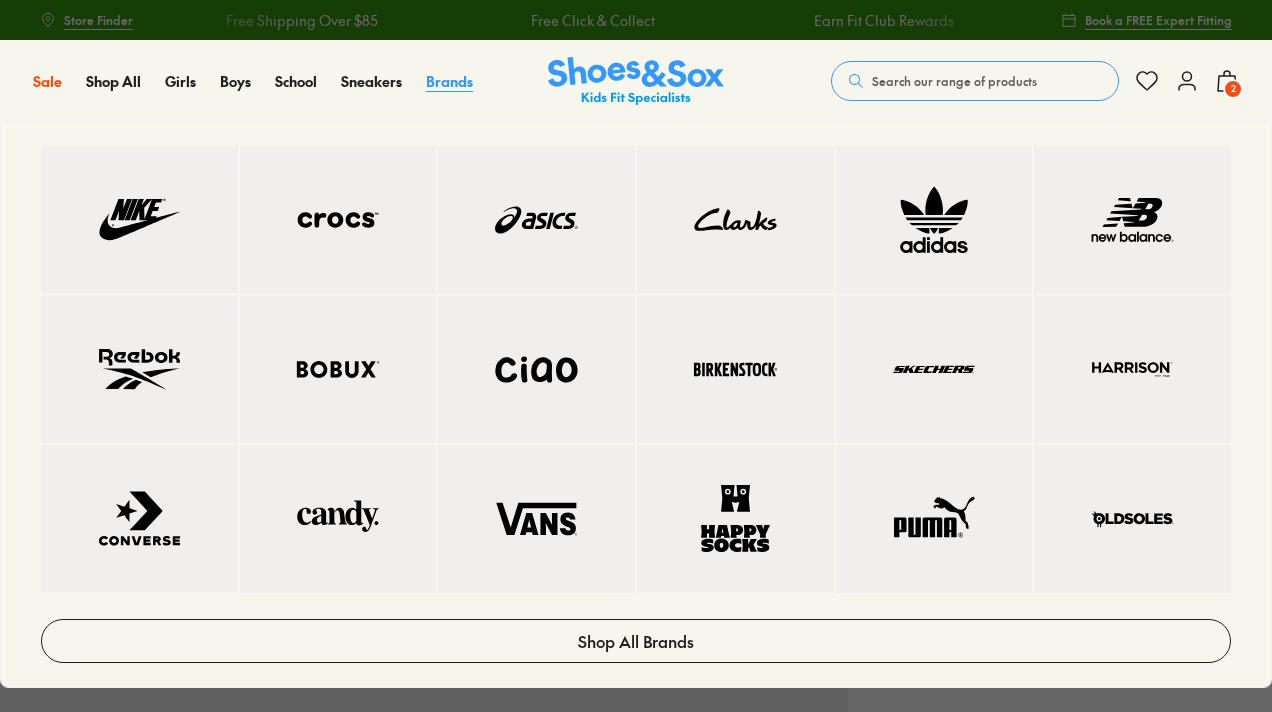 scroll, scrollTop: 0, scrollLeft: 0, axis: both 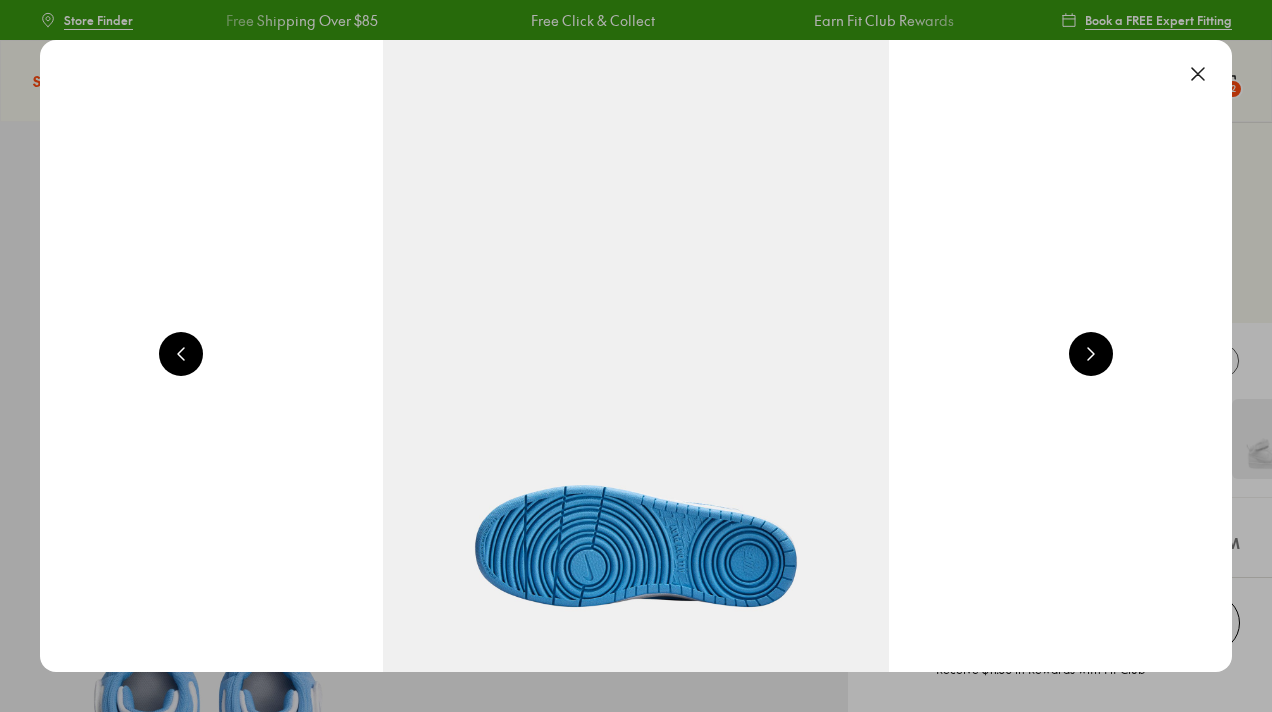 click at bounding box center (1198, 74) 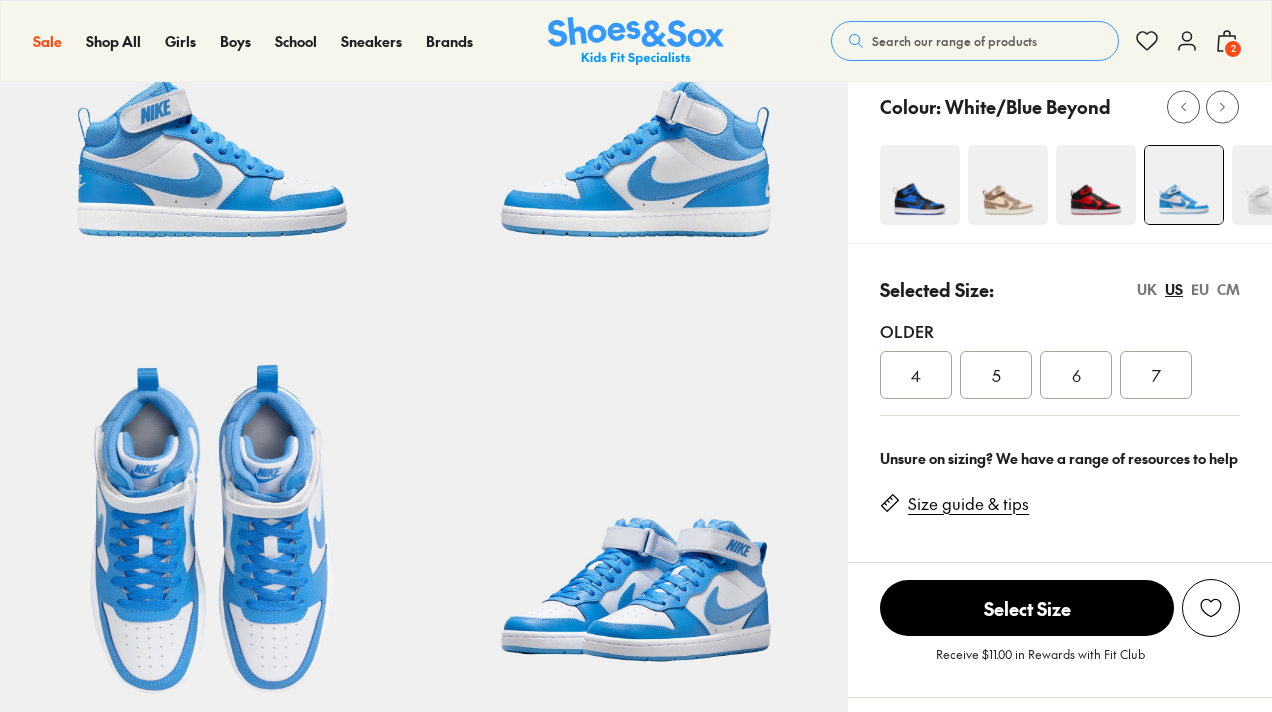 scroll, scrollTop: 0, scrollLeft: 0, axis: both 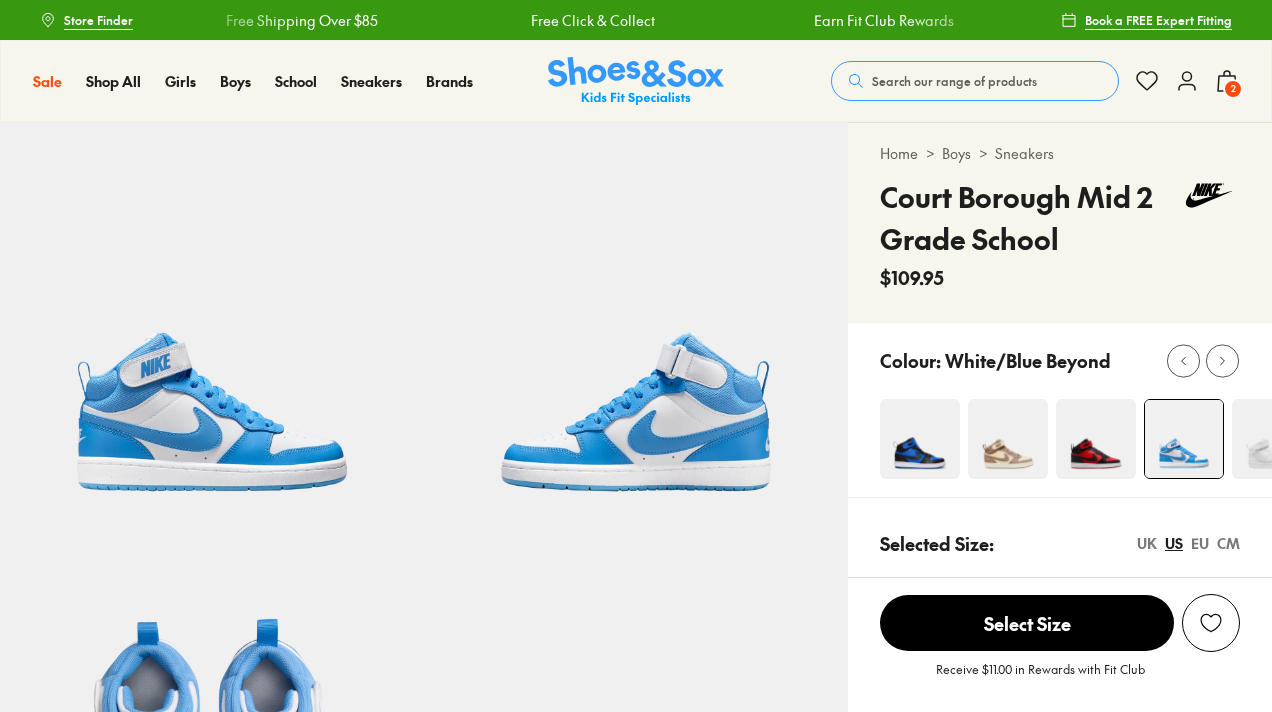select on "*" 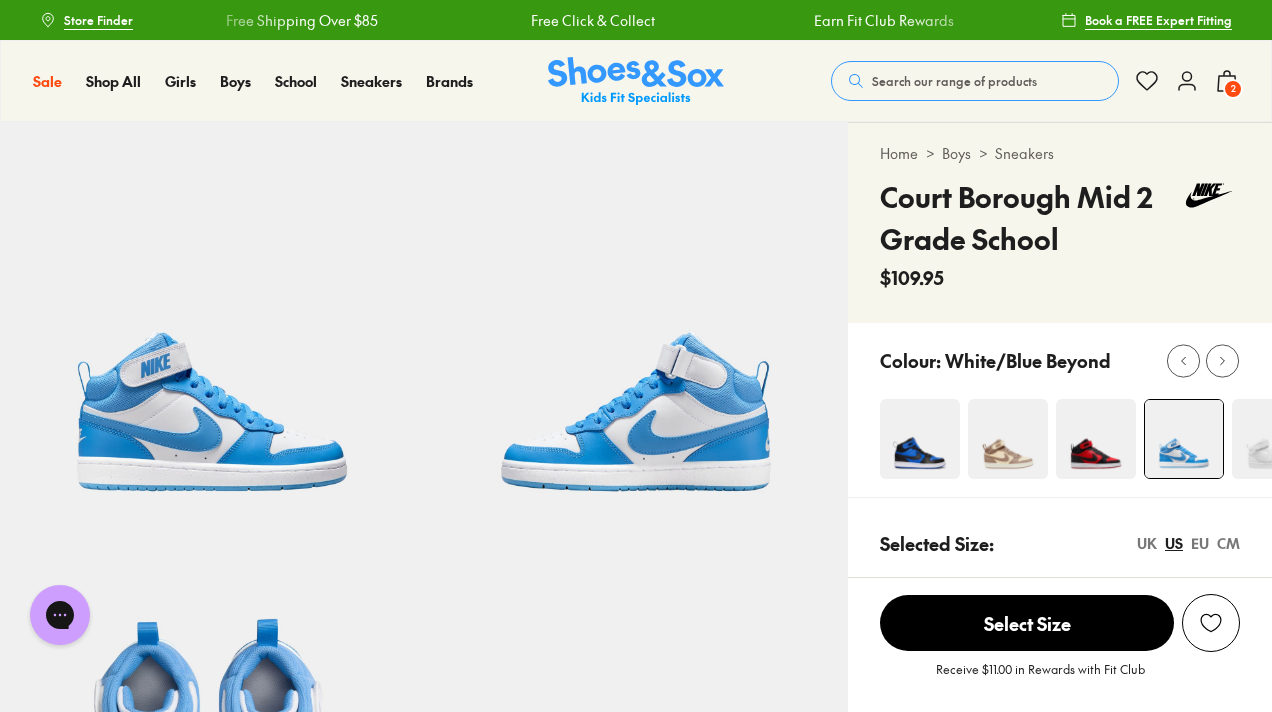 scroll, scrollTop: 0, scrollLeft: 0, axis: both 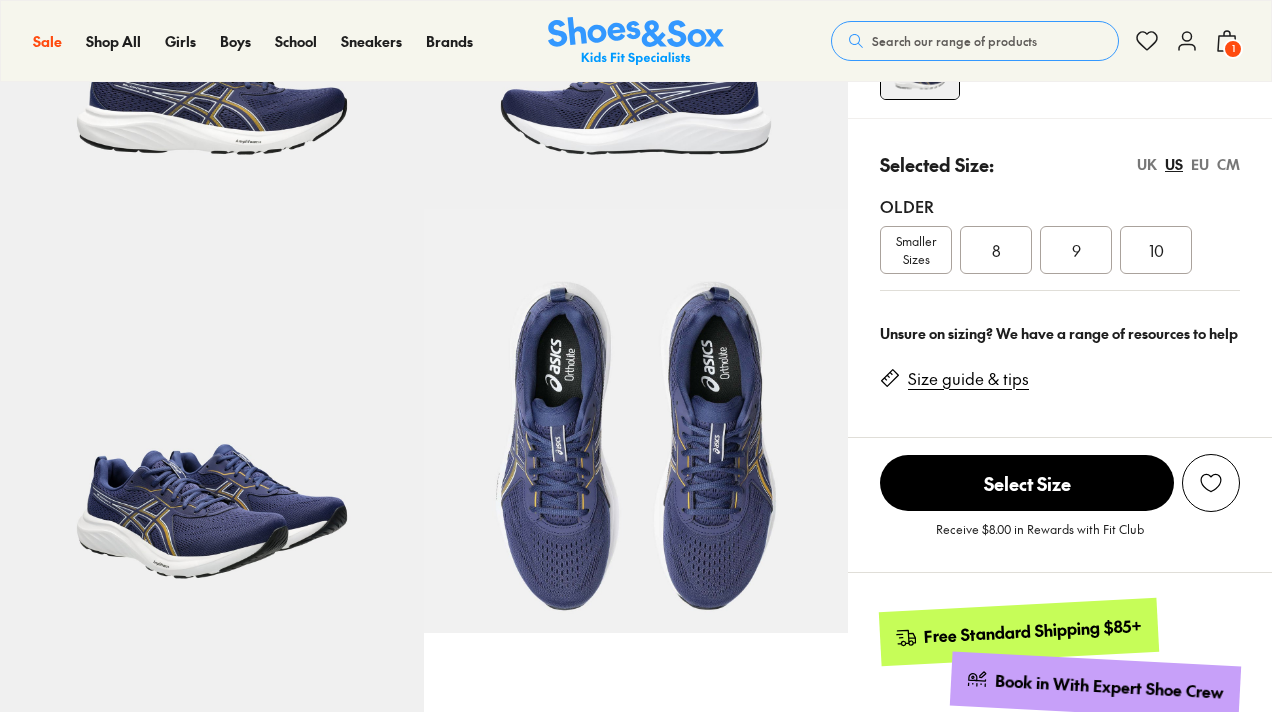click on "8" at bounding box center [996, 250] 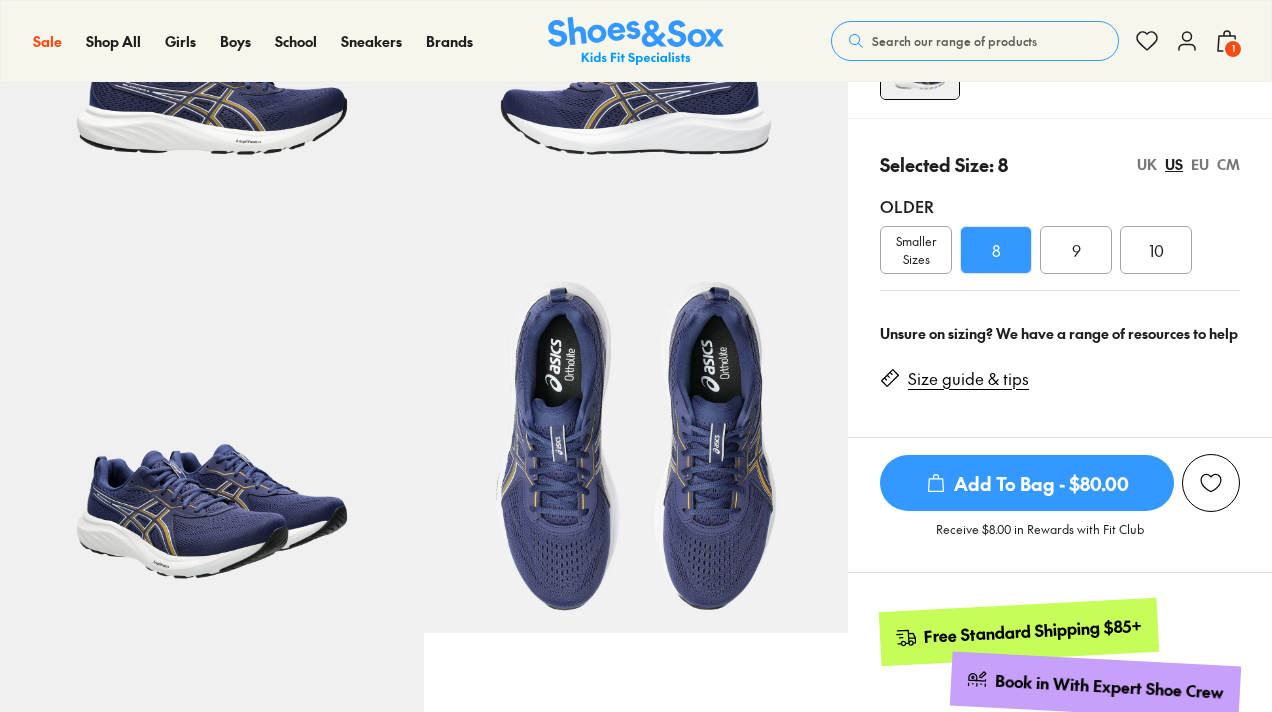 scroll, scrollTop: 337, scrollLeft: 0, axis: vertical 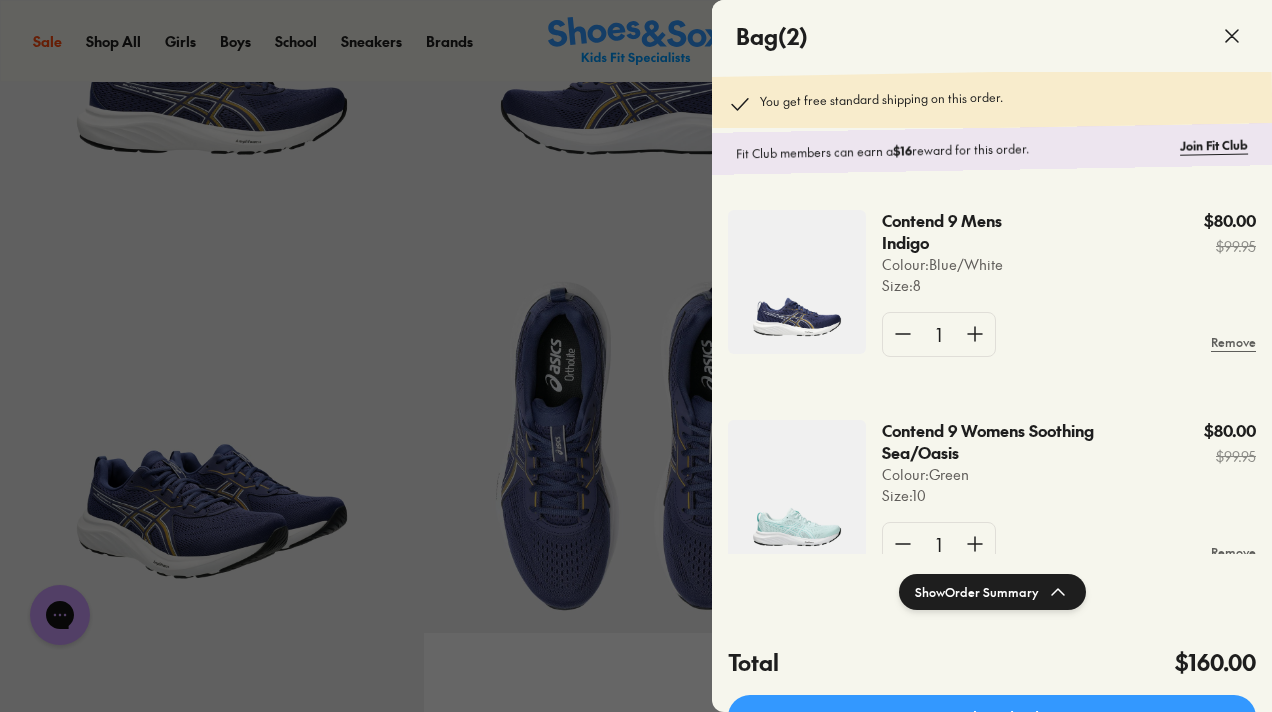 click 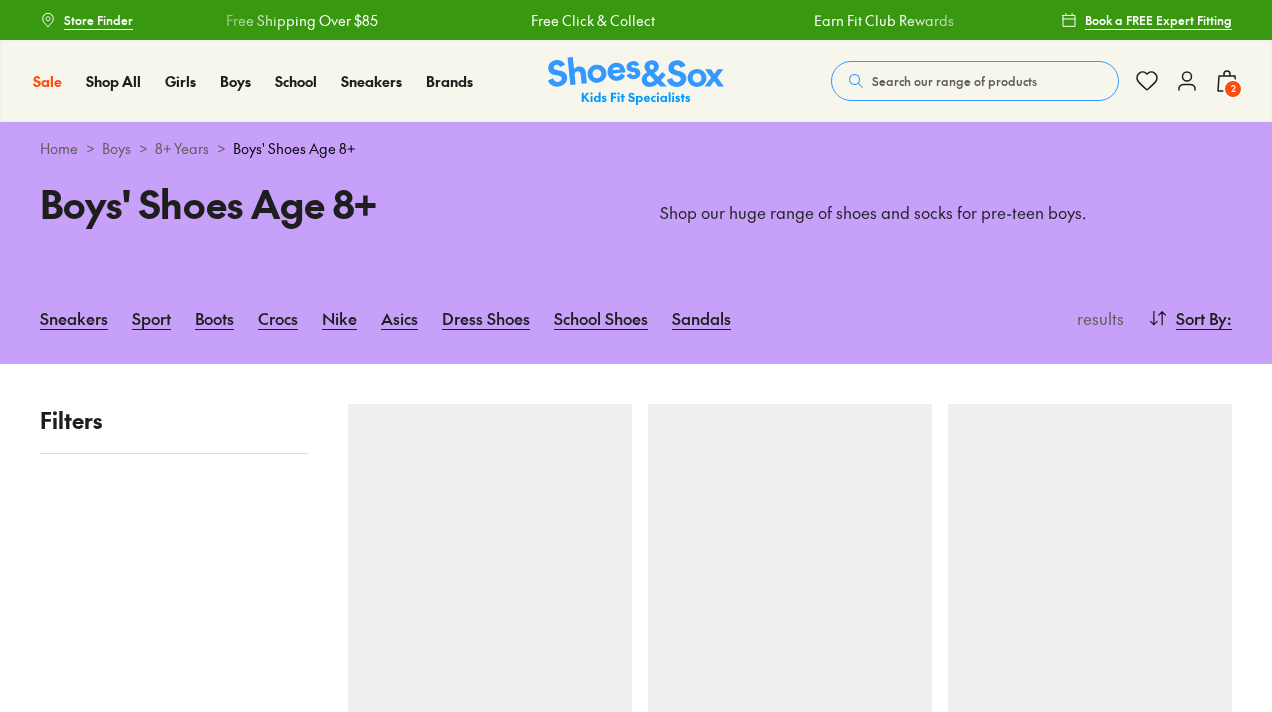 scroll, scrollTop: 0, scrollLeft: 0, axis: both 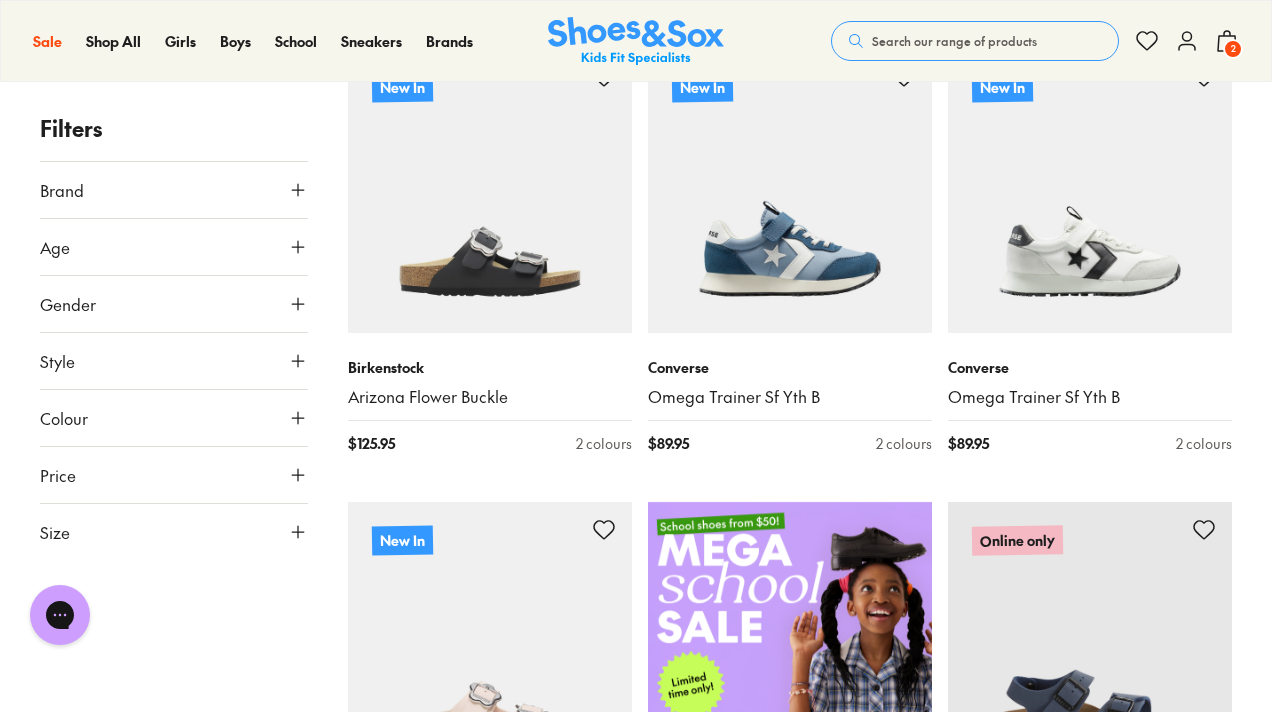 click 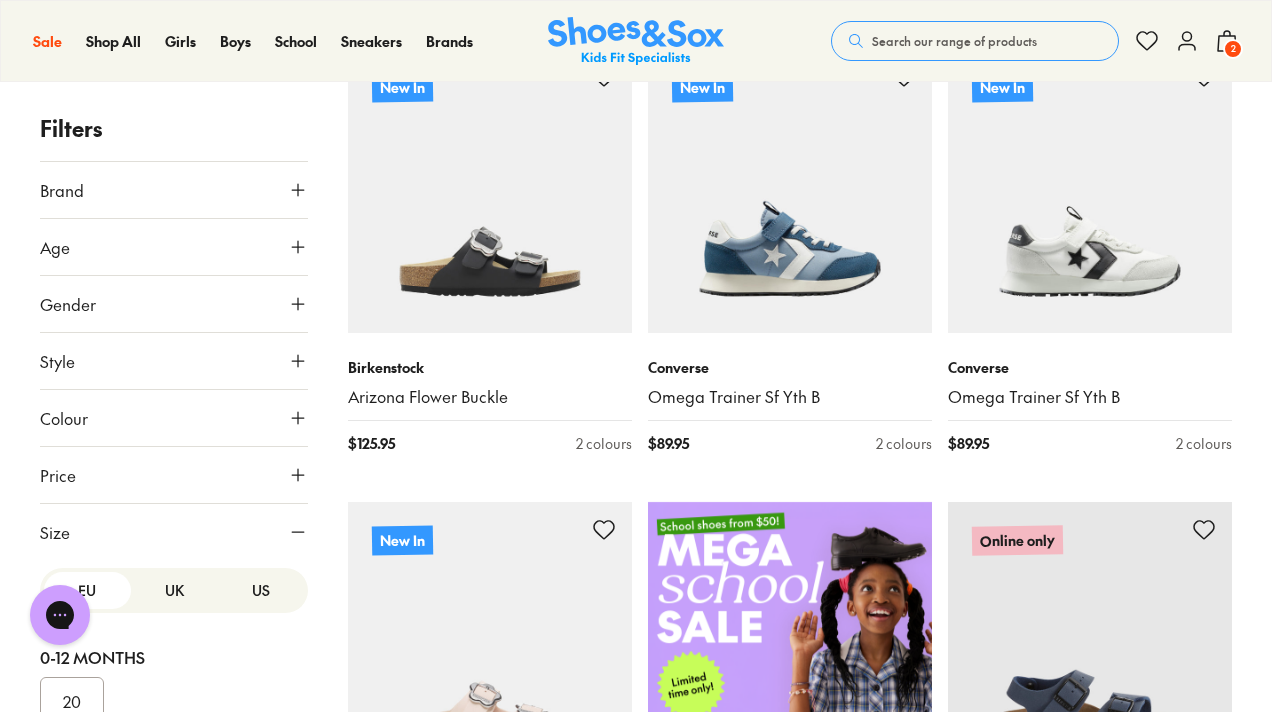 click on "US" at bounding box center [260, 590] 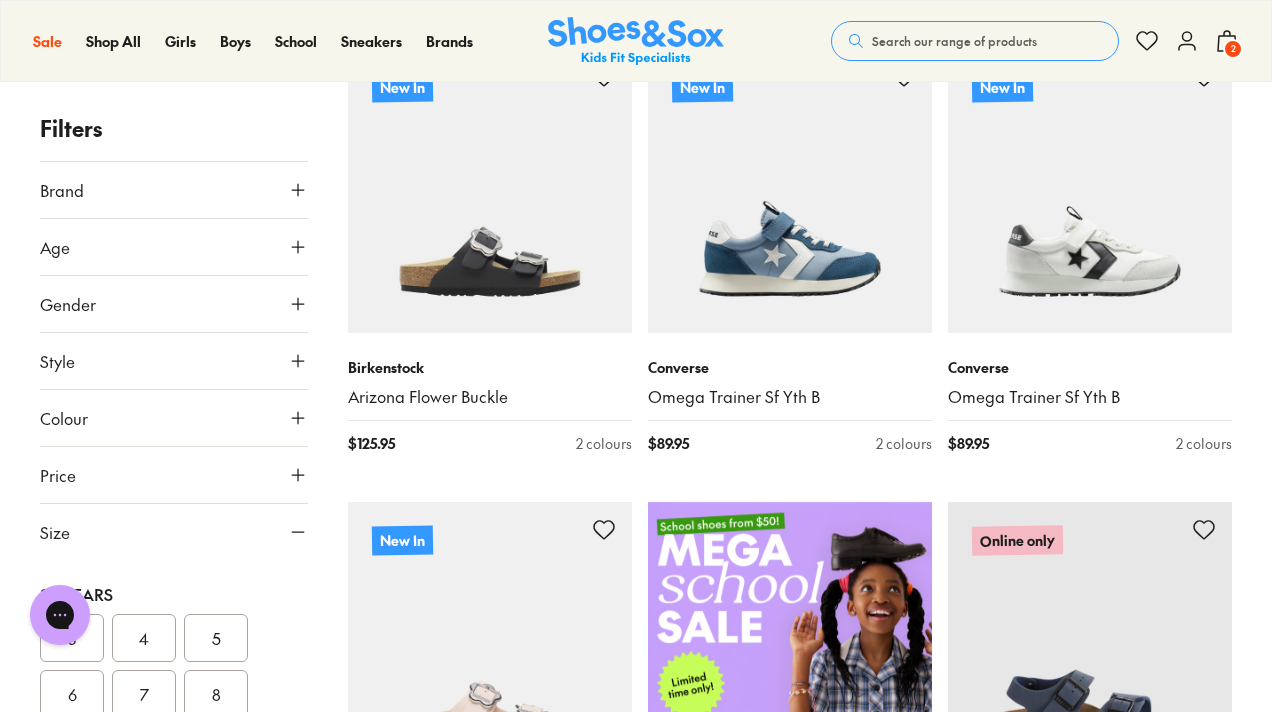 scroll, scrollTop: 610, scrollLeft: 0, axis: vertical 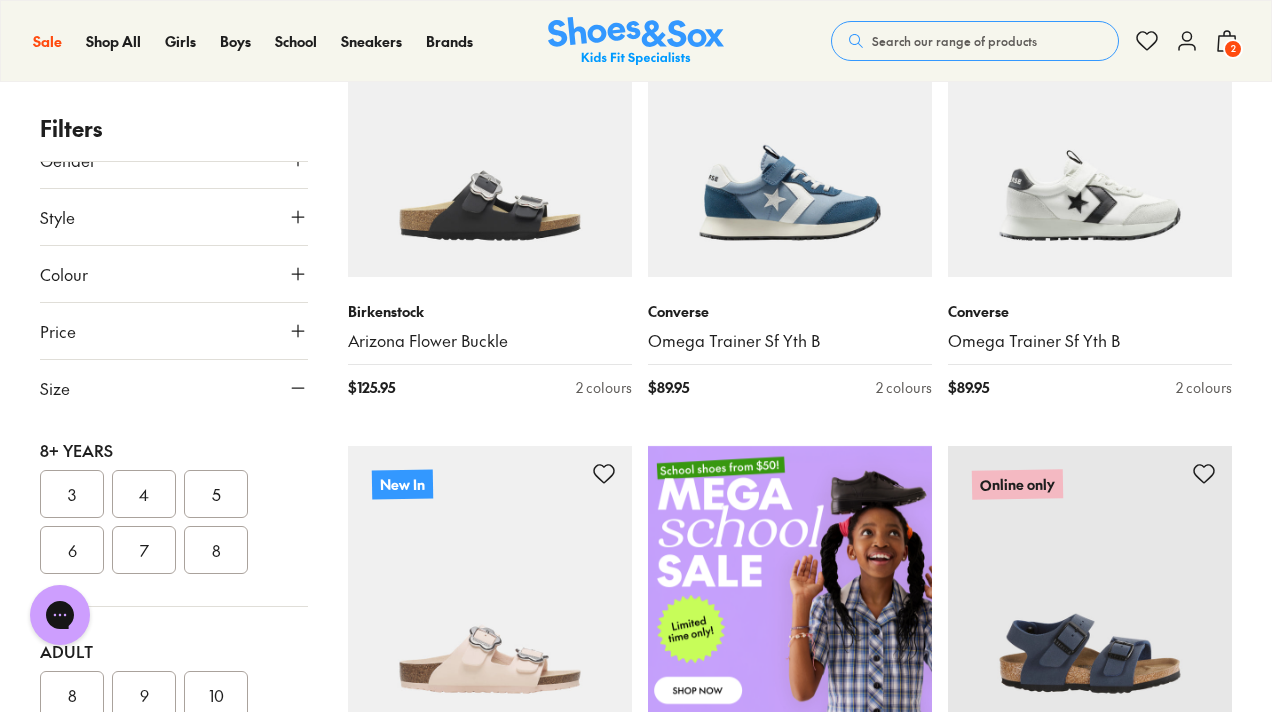 click on "8" at bounding box center [216, 550] 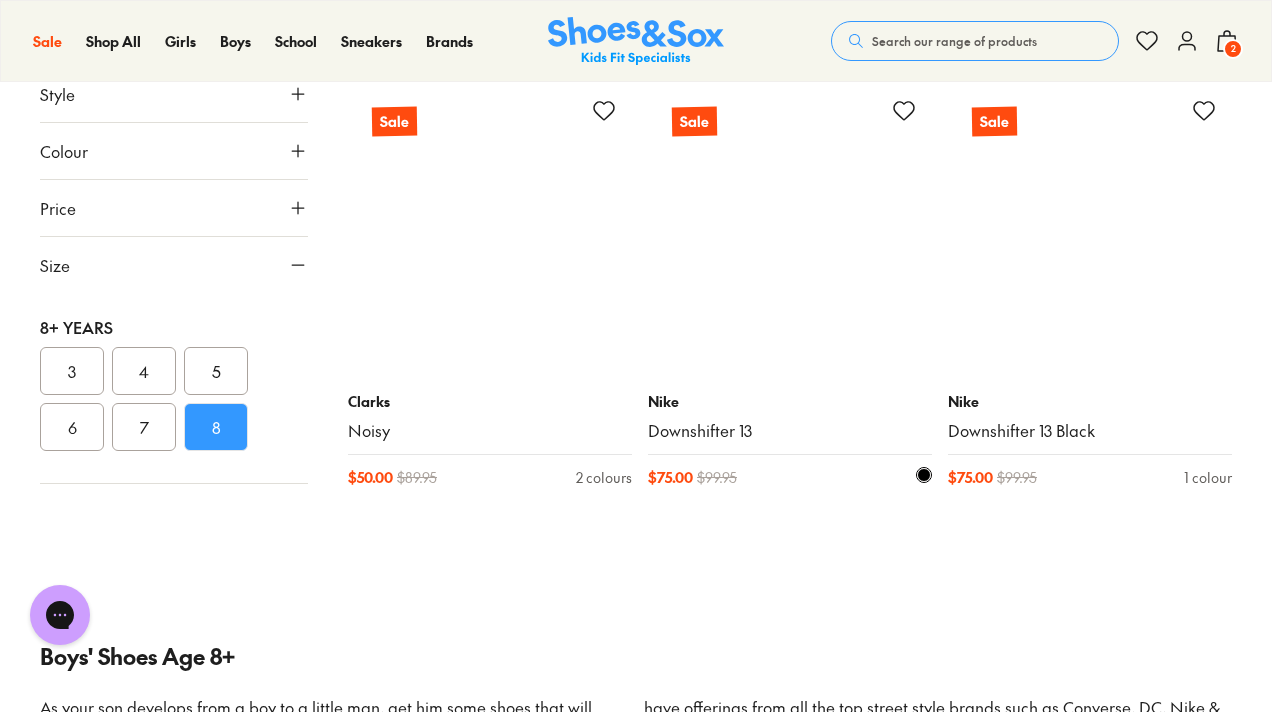 scroll, scrollTop: 3493, scrollLeft: 0, axis: vertical 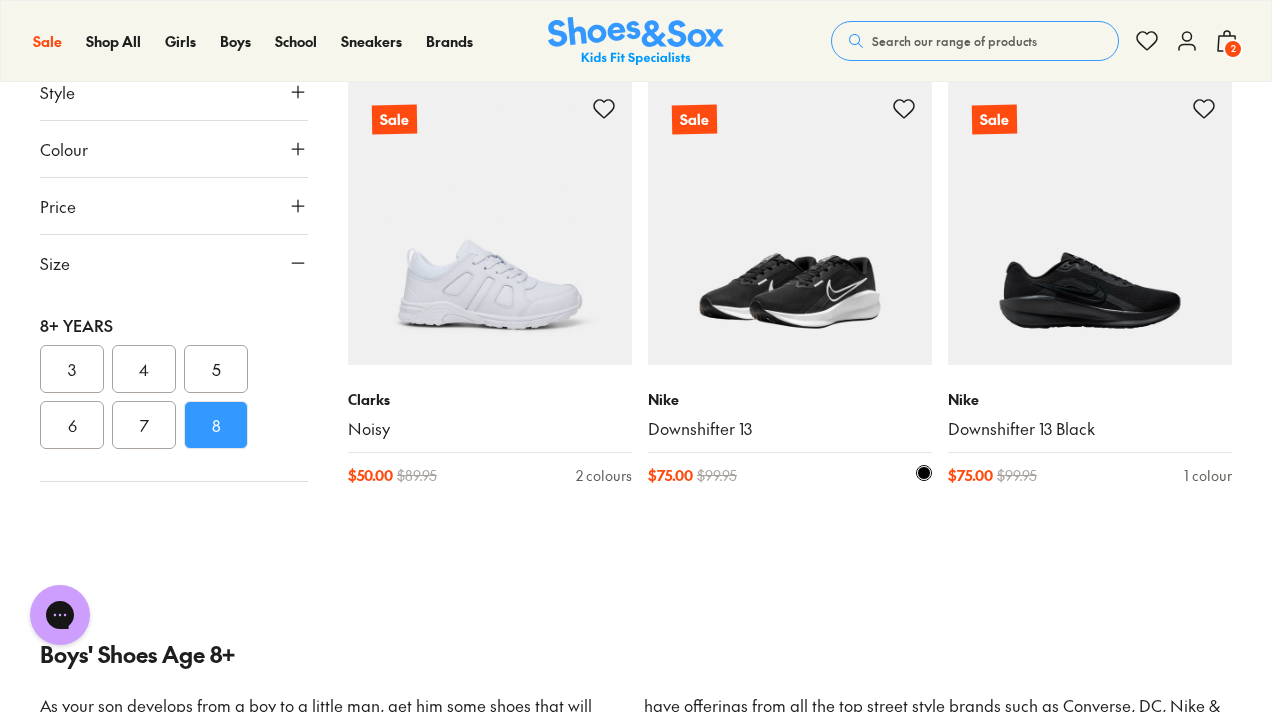 click at bounding box center [790, 223] 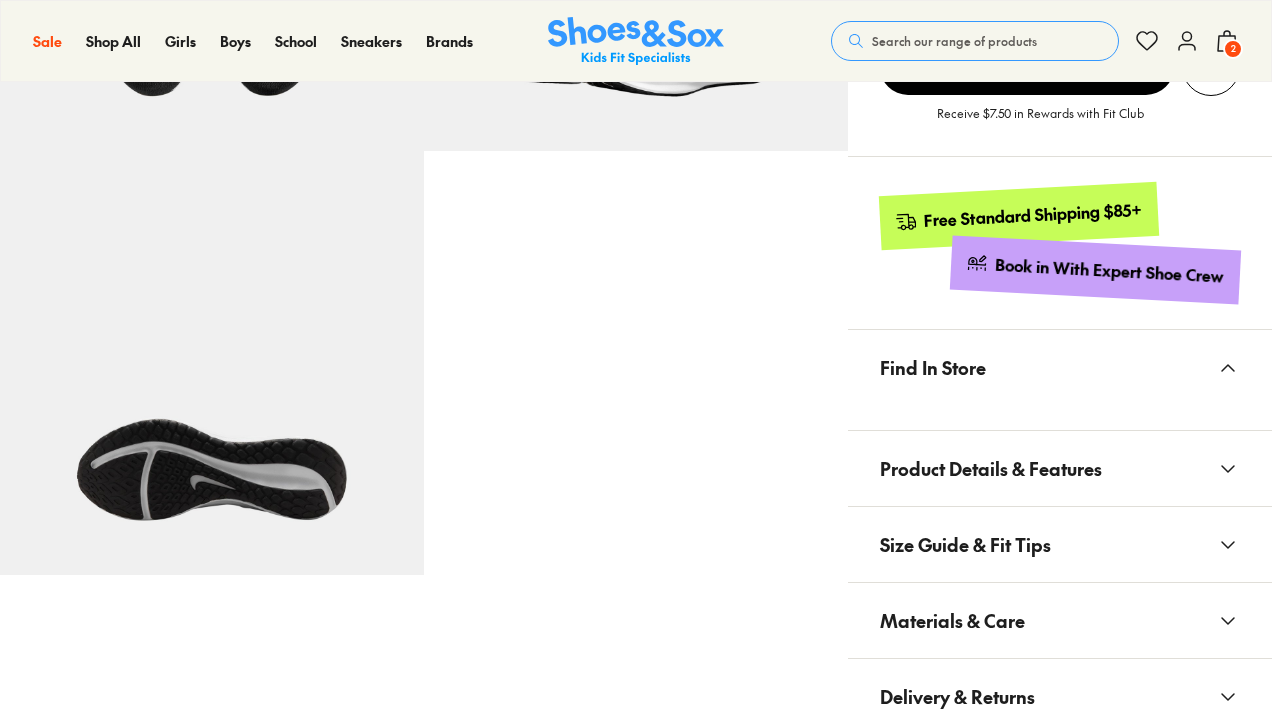 scroll, scrollTop: 69, scrollLeft: 0, axis: vertical 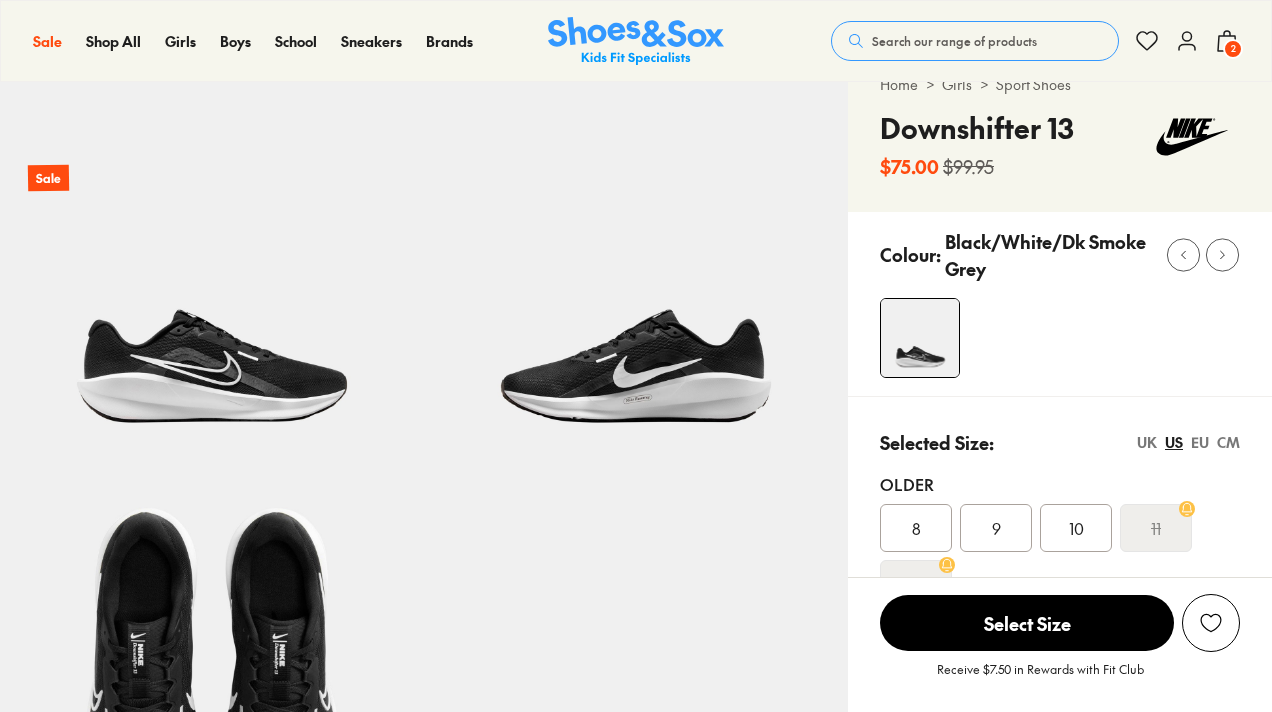 select on "*" 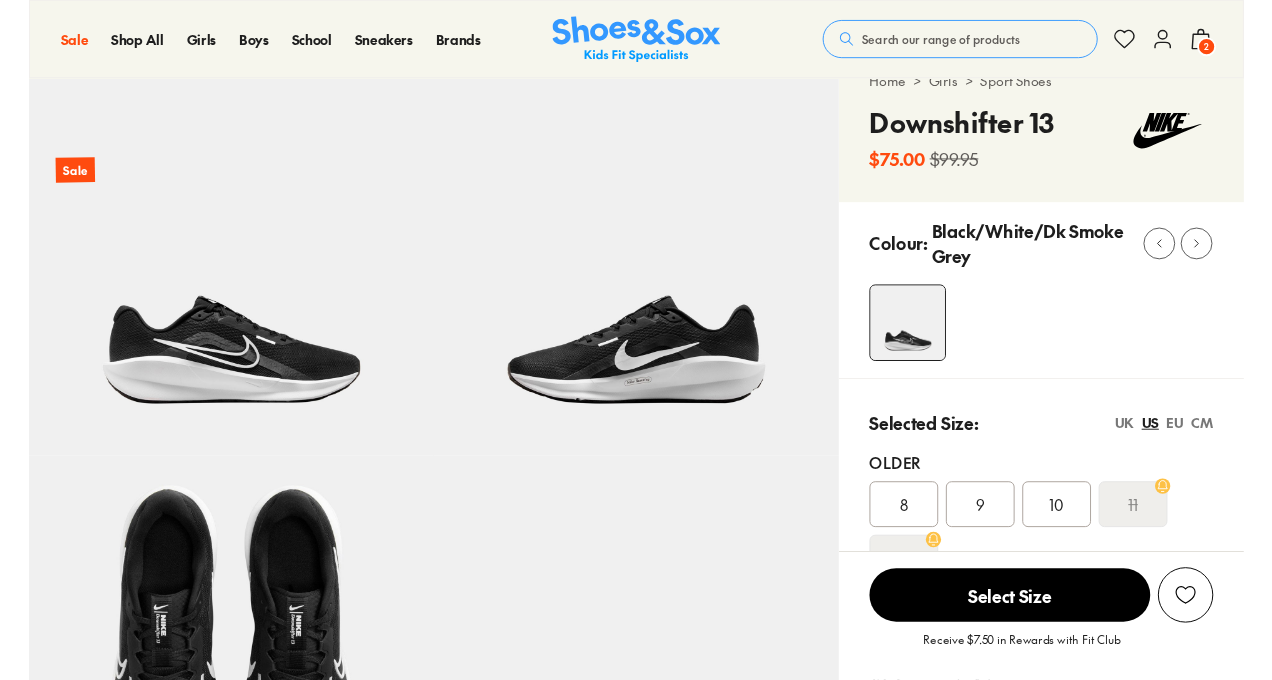 scroll, scrollTop: 0, scrollLeft: 0, axis: both 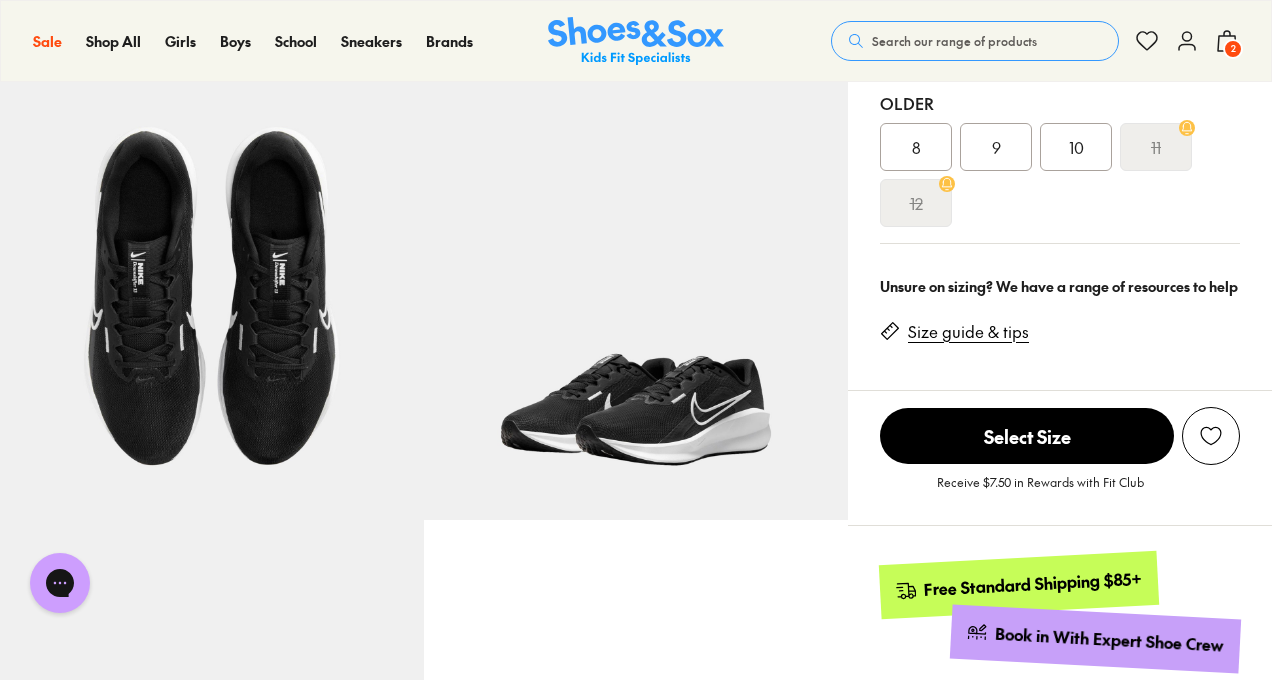 click on "Size guide & tips" at bounding box center [968, 332] 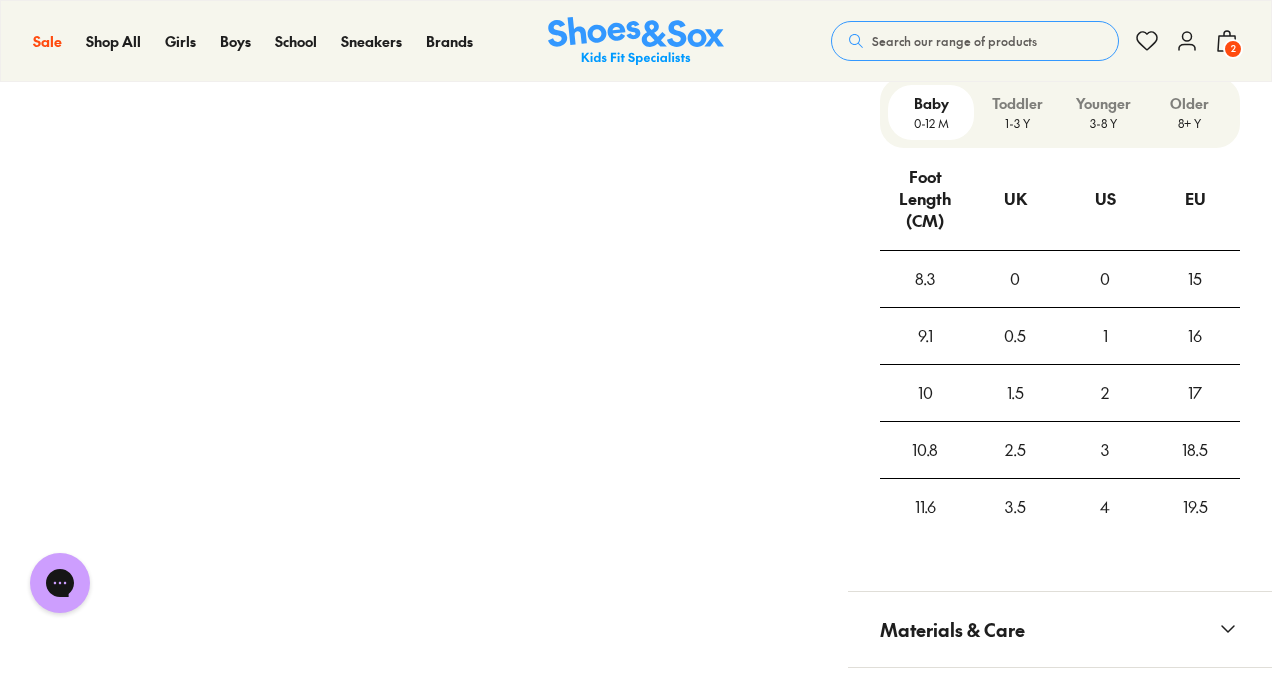 click on "Older" at bounding box center [1189, 103] 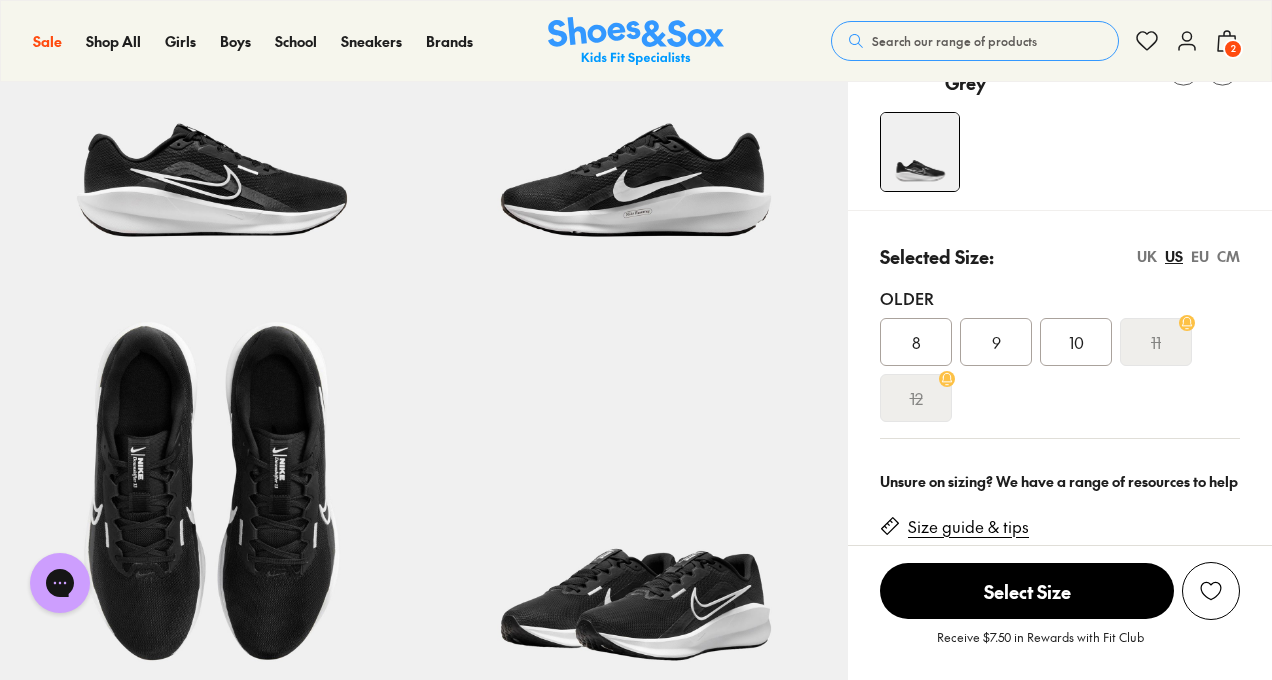 scroll, scrollTop: 301, scrollLeft: 0, axis: vertical 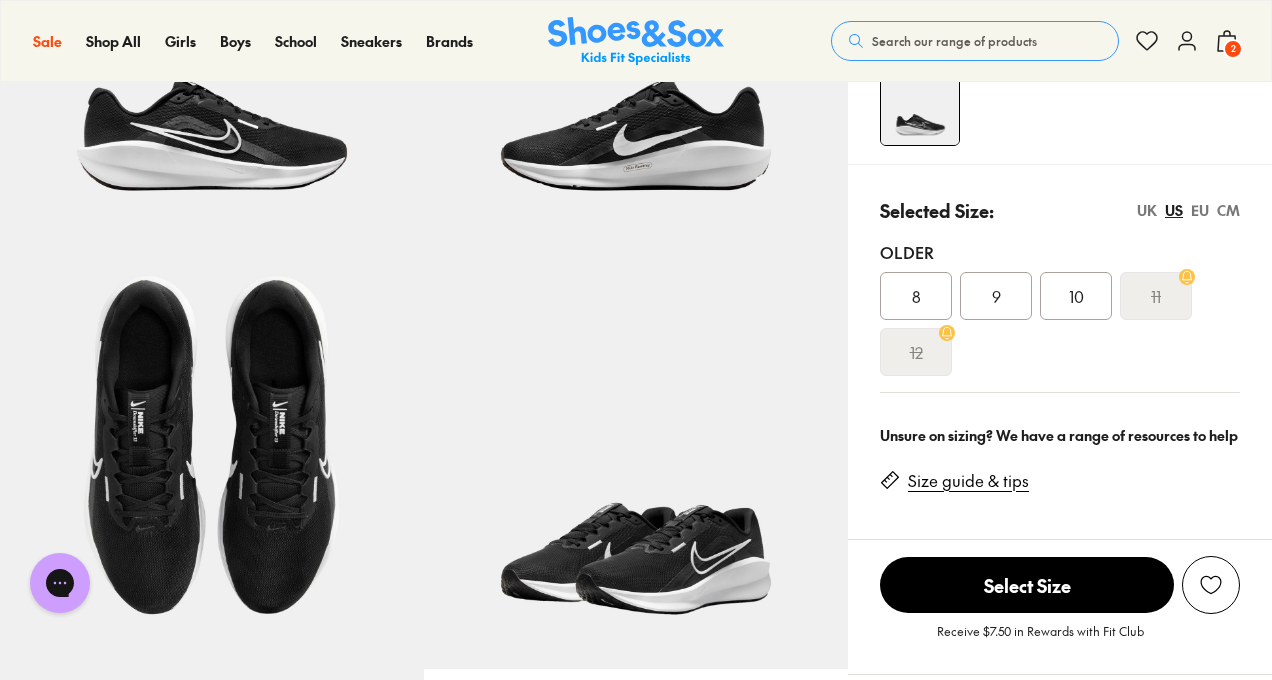 click on "8" at bounding box center (916, 296) 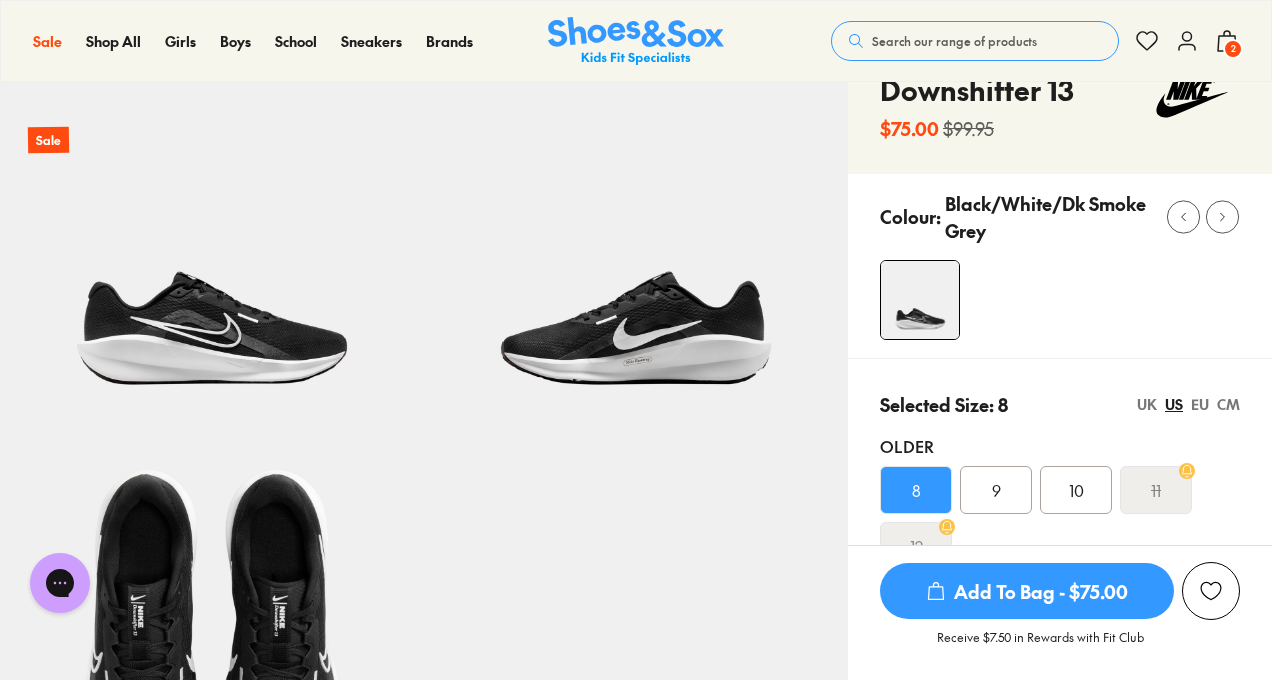 scroll, scrollTop: 108, scrollLeft: 0, axis: vertical 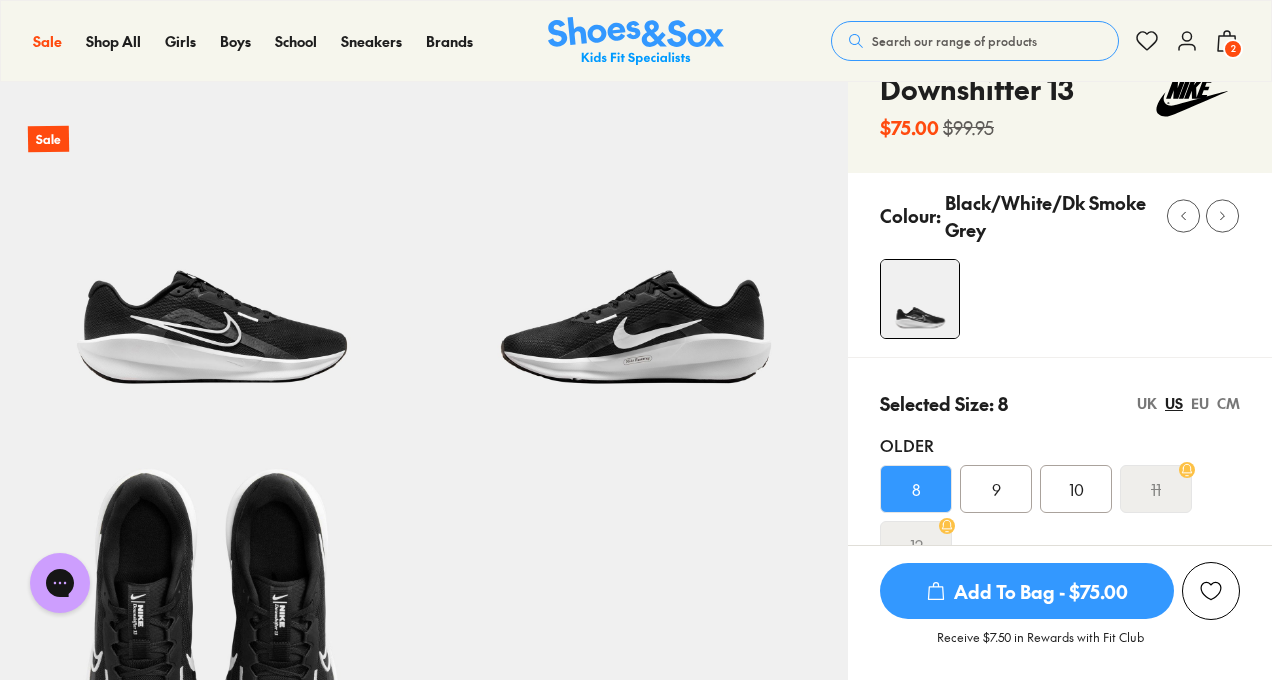 click on "Add To Bag - $75.00" at bounding box center (1027, 591) 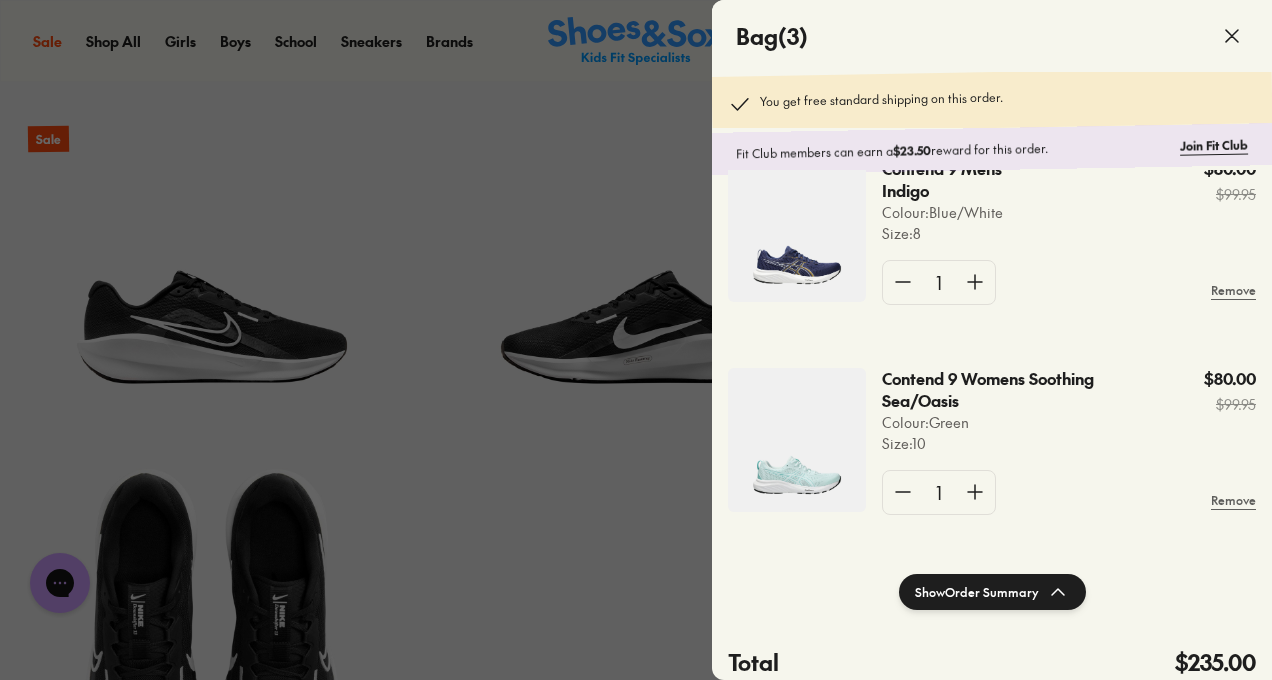 scroll, scrollTop: 264, scrollLeft: 0, axis: vertical 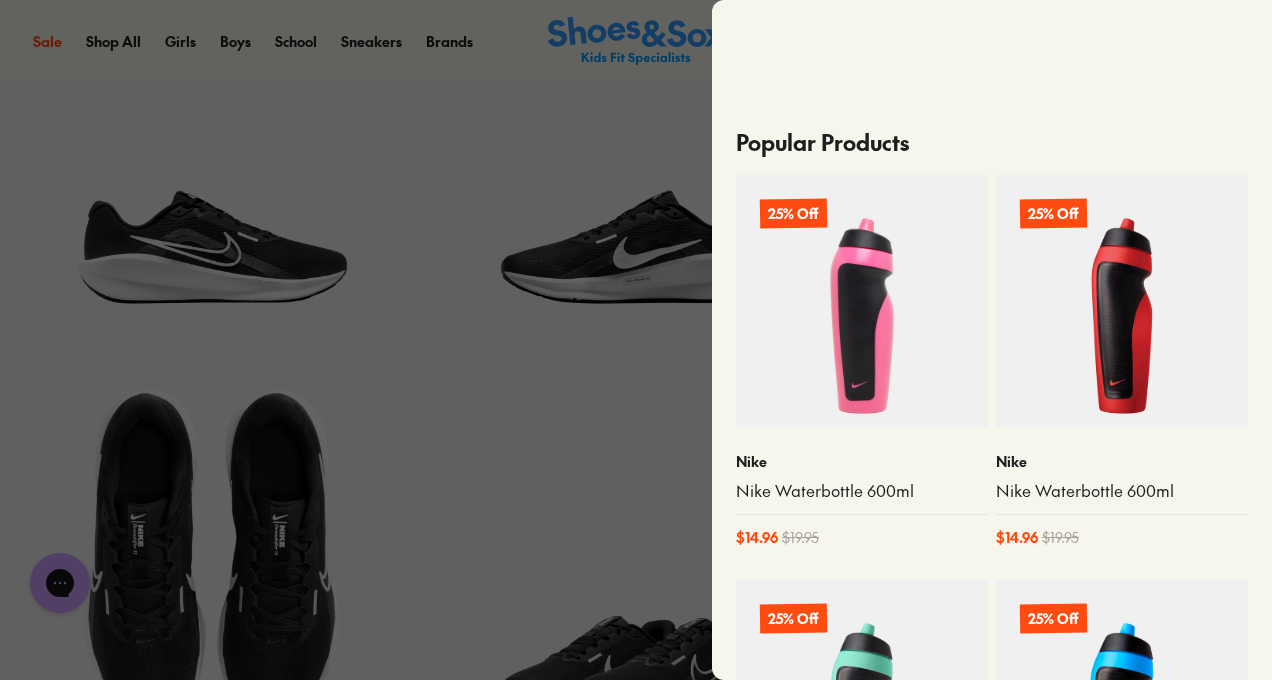 click 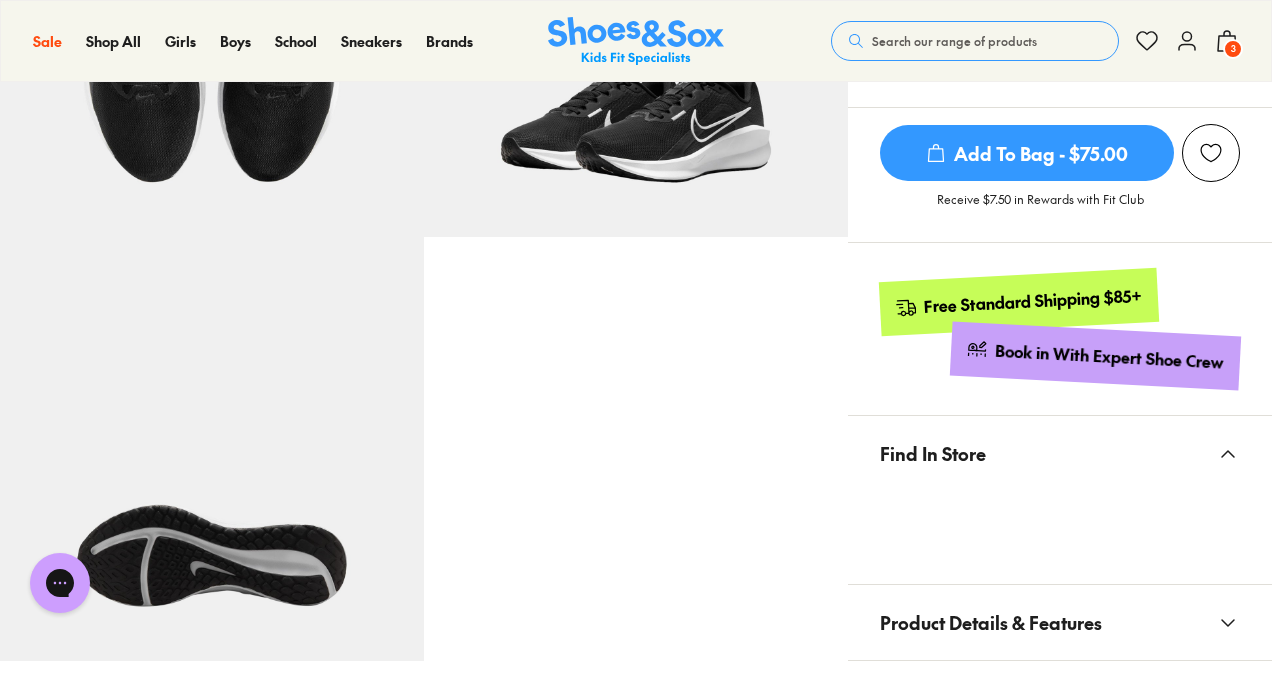 scroll, scrollTop: 514, scrollLeft: 0, axis: vertical 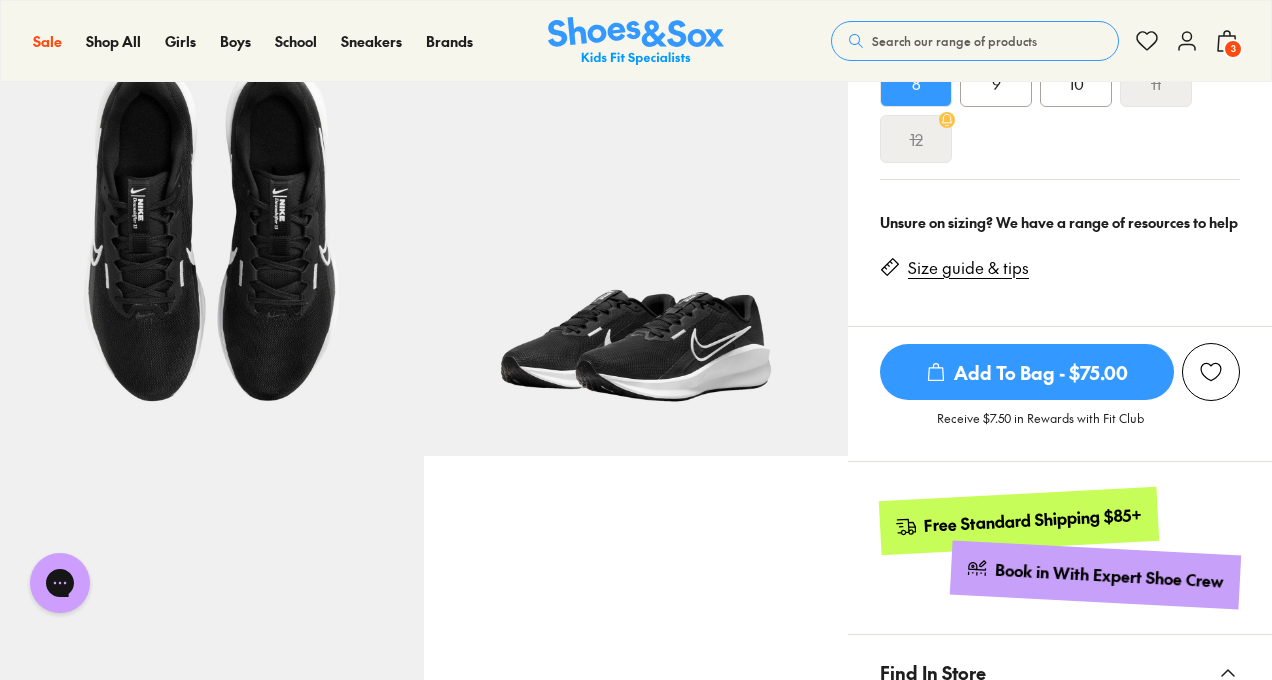 click on "Size guide & tips" at bounding box center (968, 268) 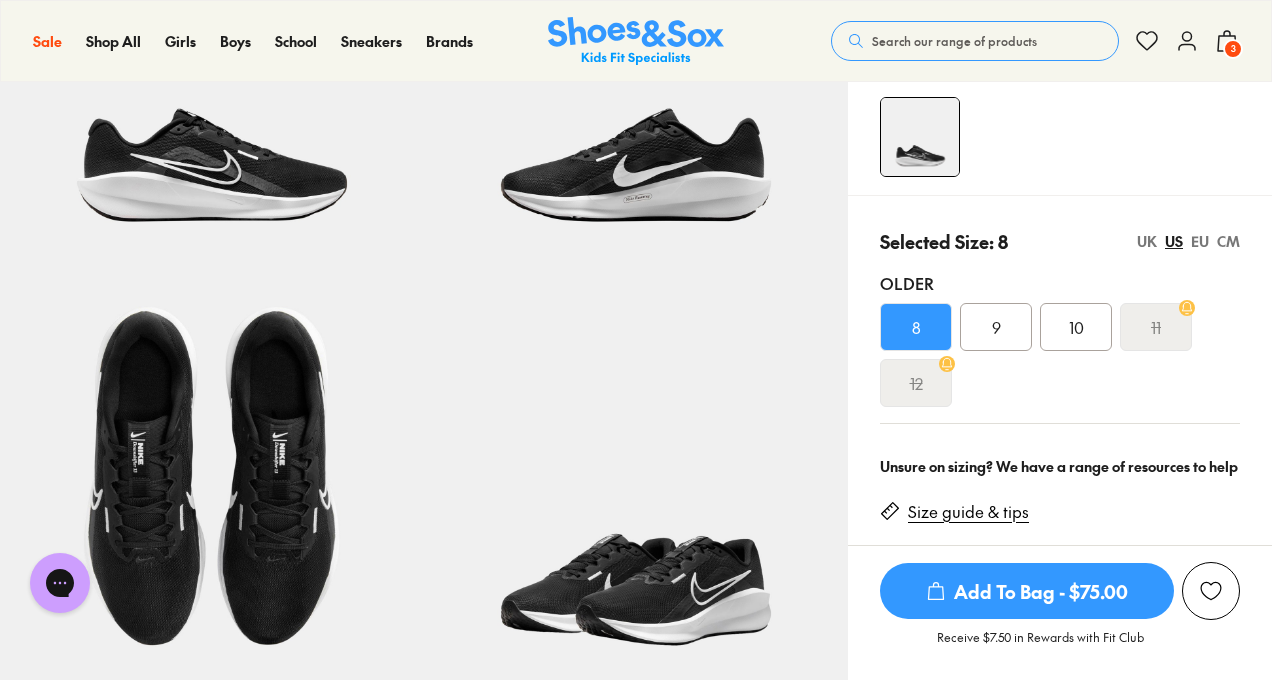 scroll, scrollTop: 272, scrollLeft: 0, axis: vertical 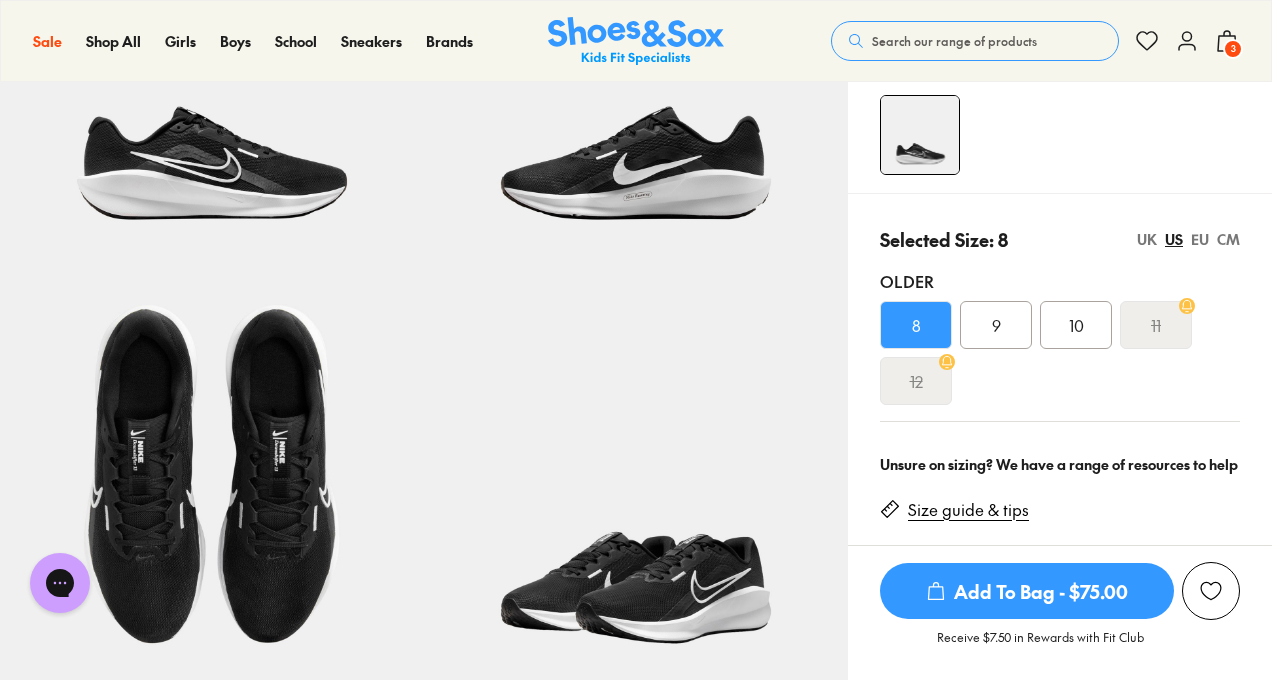 click on "UK" at bounding box center (1147, 239) 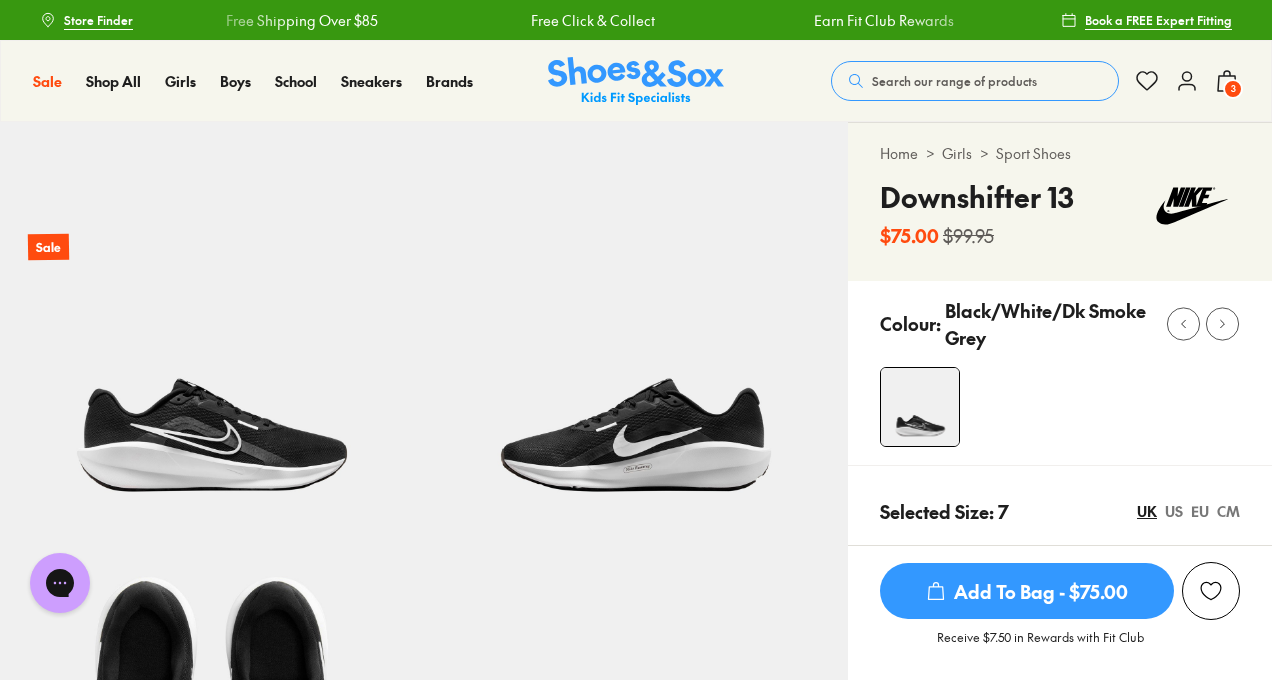 scroll, scrollTop: 0, scrollLeft: 0, axis: both 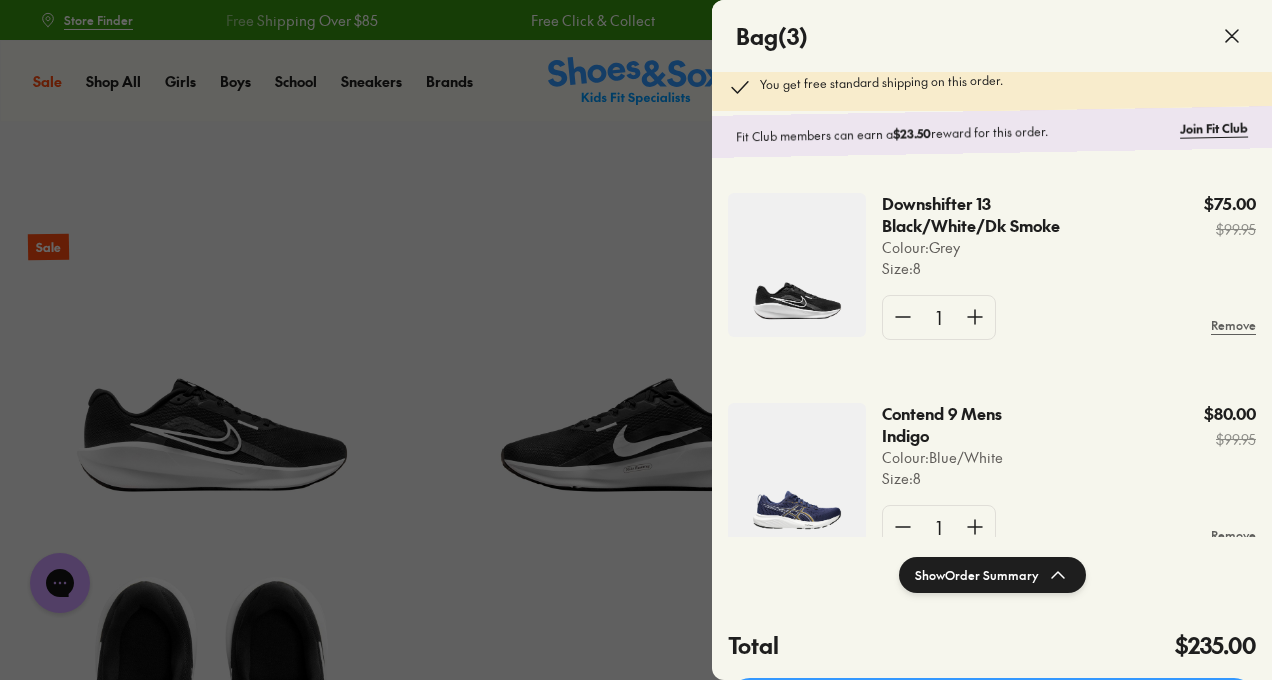 click 